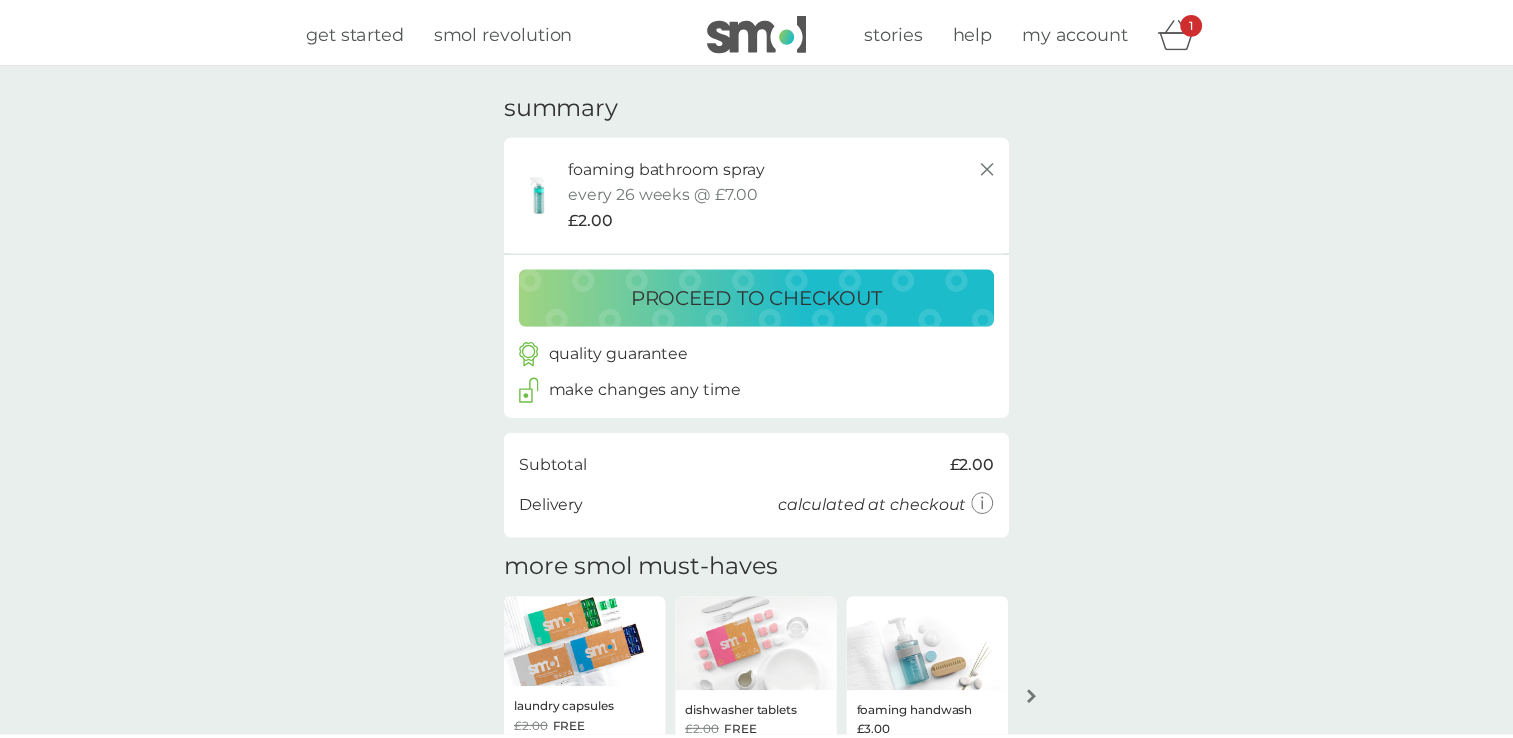 scroll, scrollTop: 150, scrollLeft: 0, axis: vertical 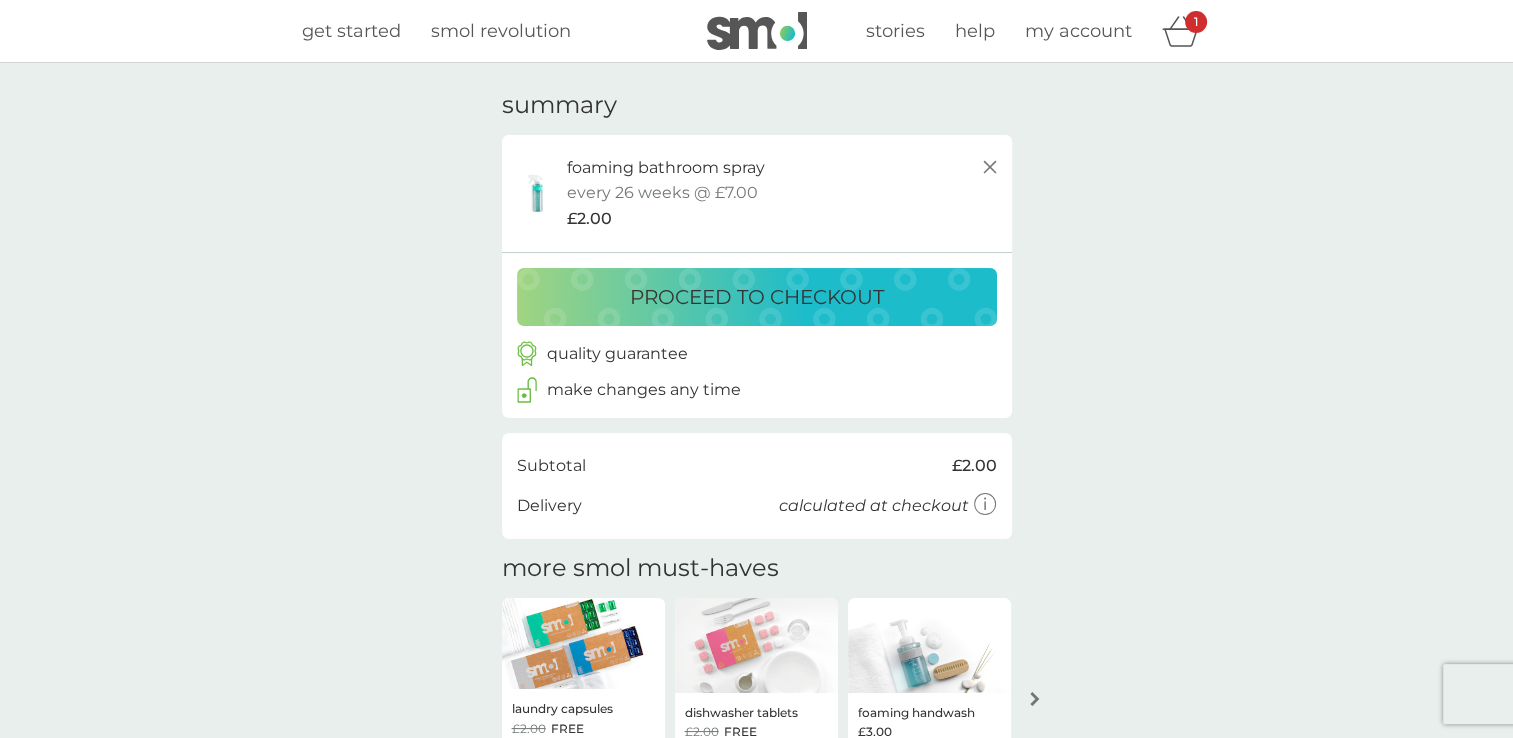 click on "my account" at bounding box center (1078, 31) 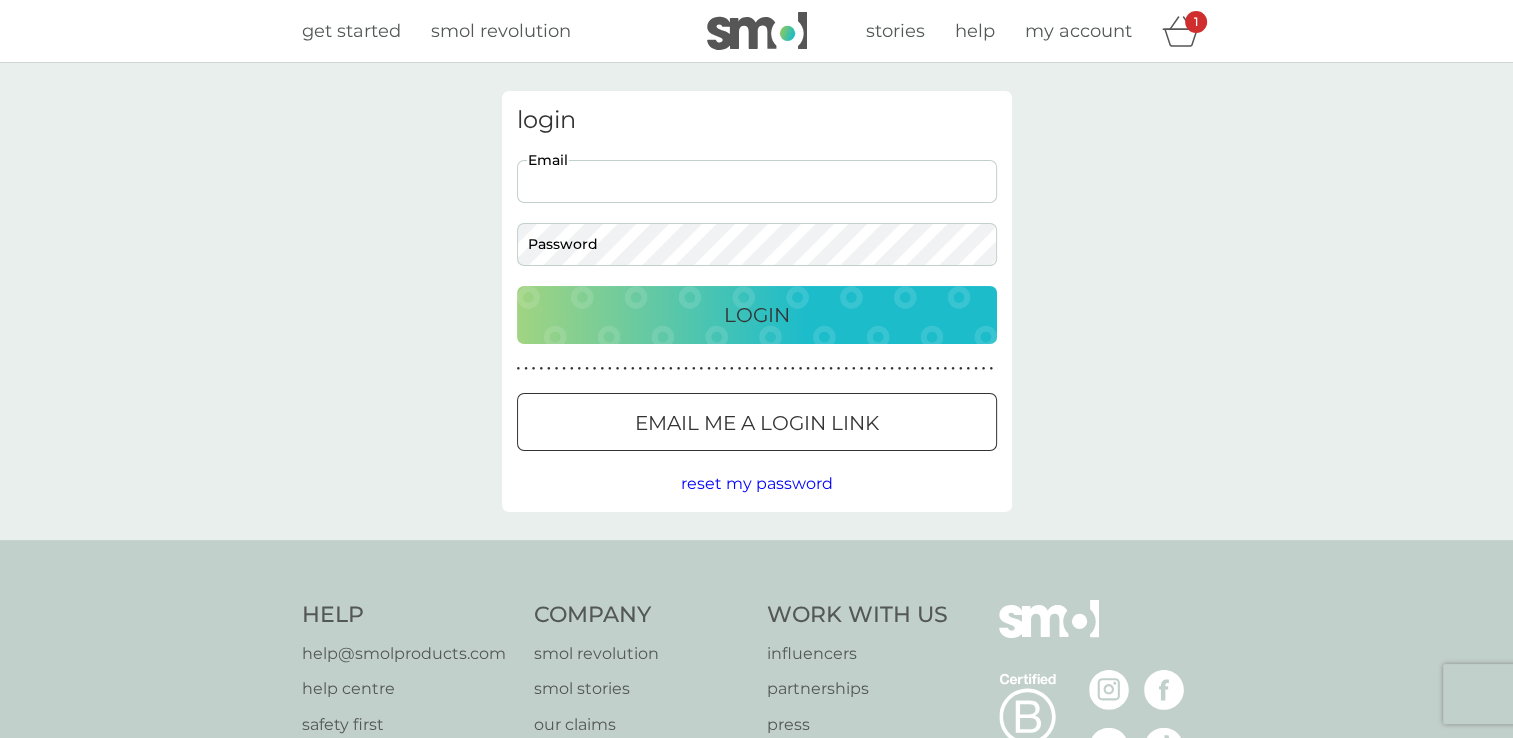 click on "Email" at bounding box center [757, 181] 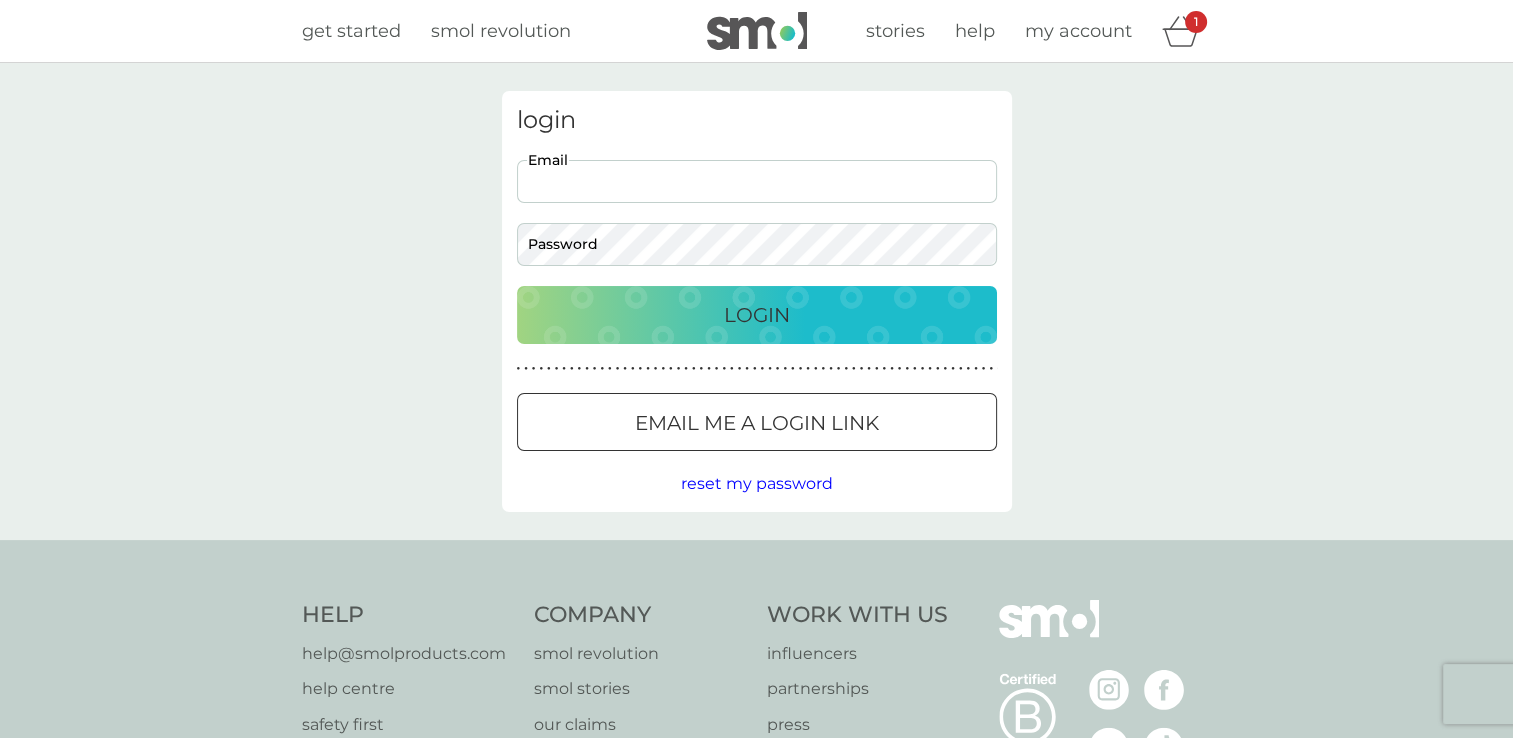 type on "janet.timmis@example.com" 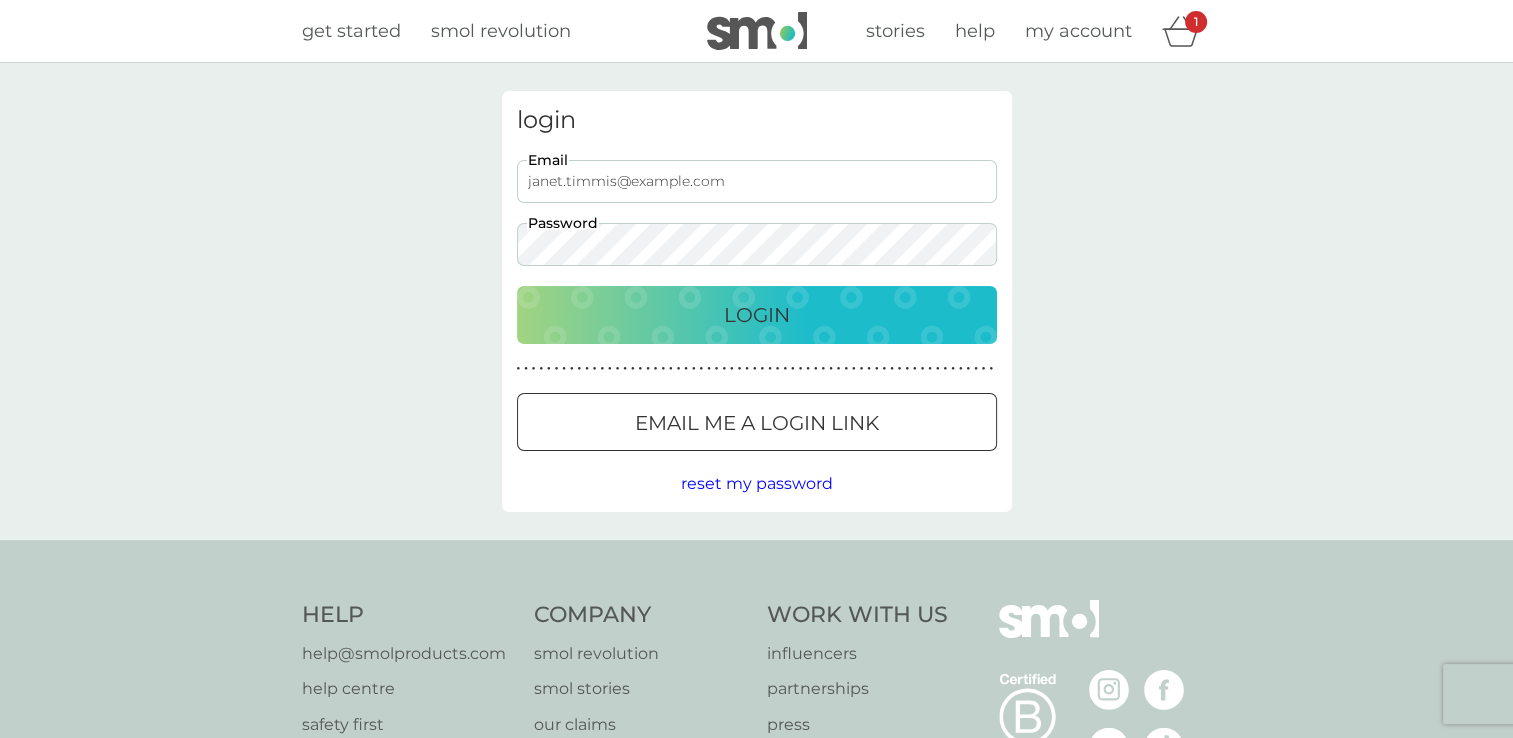 click on "Login" at bounding box center [757, 315] 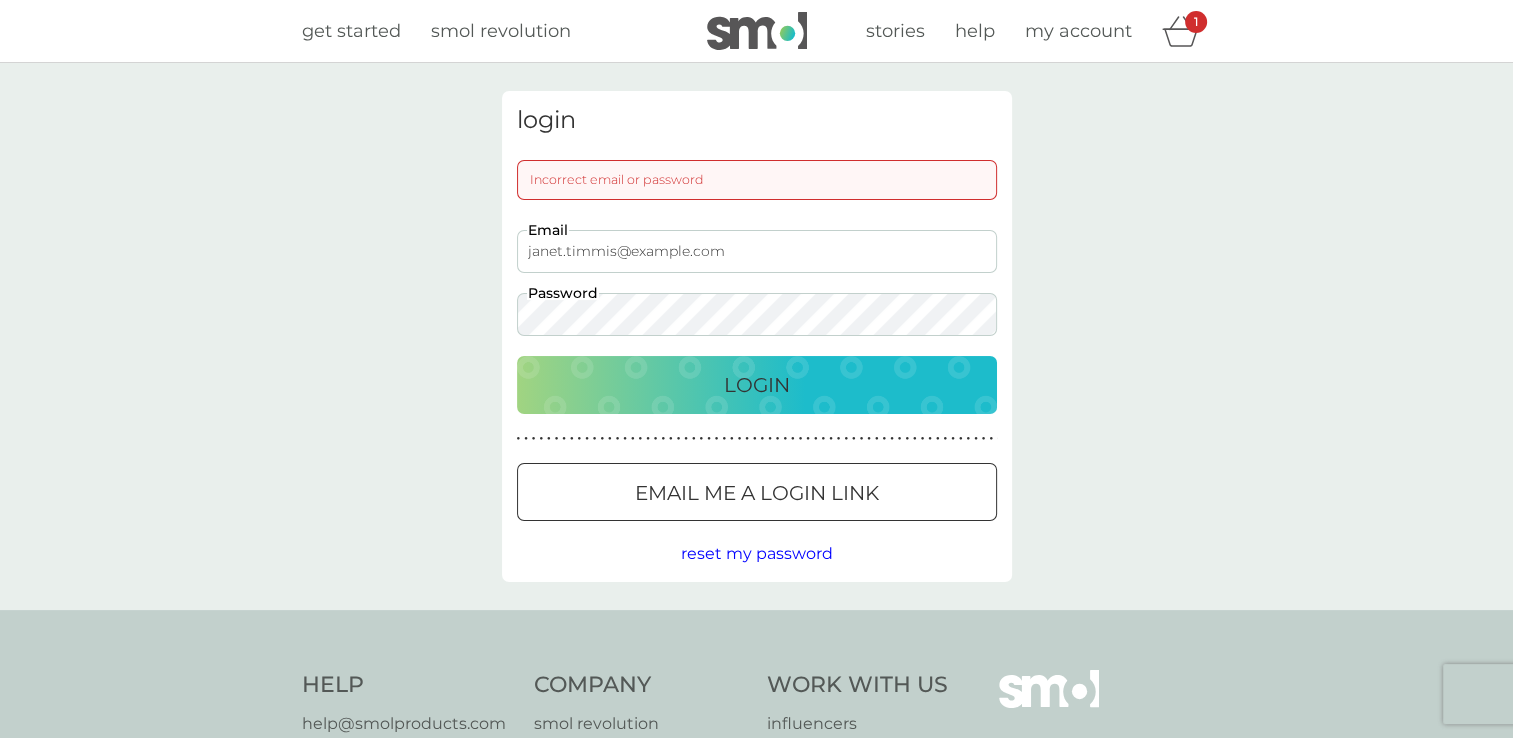 click on "Email me a login link" at bounding box center (757, 493) 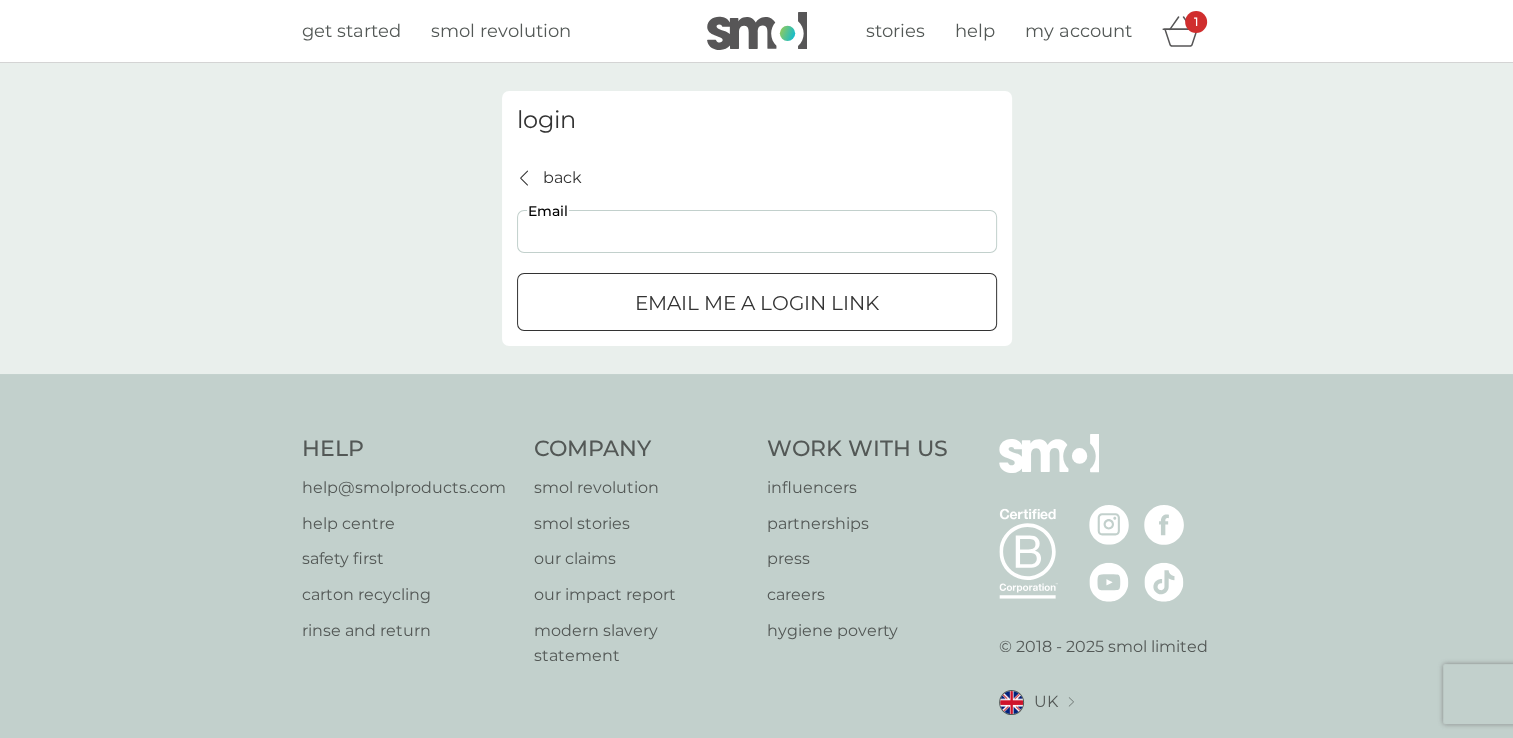 click on "Email" at bounding box center (757, 231) 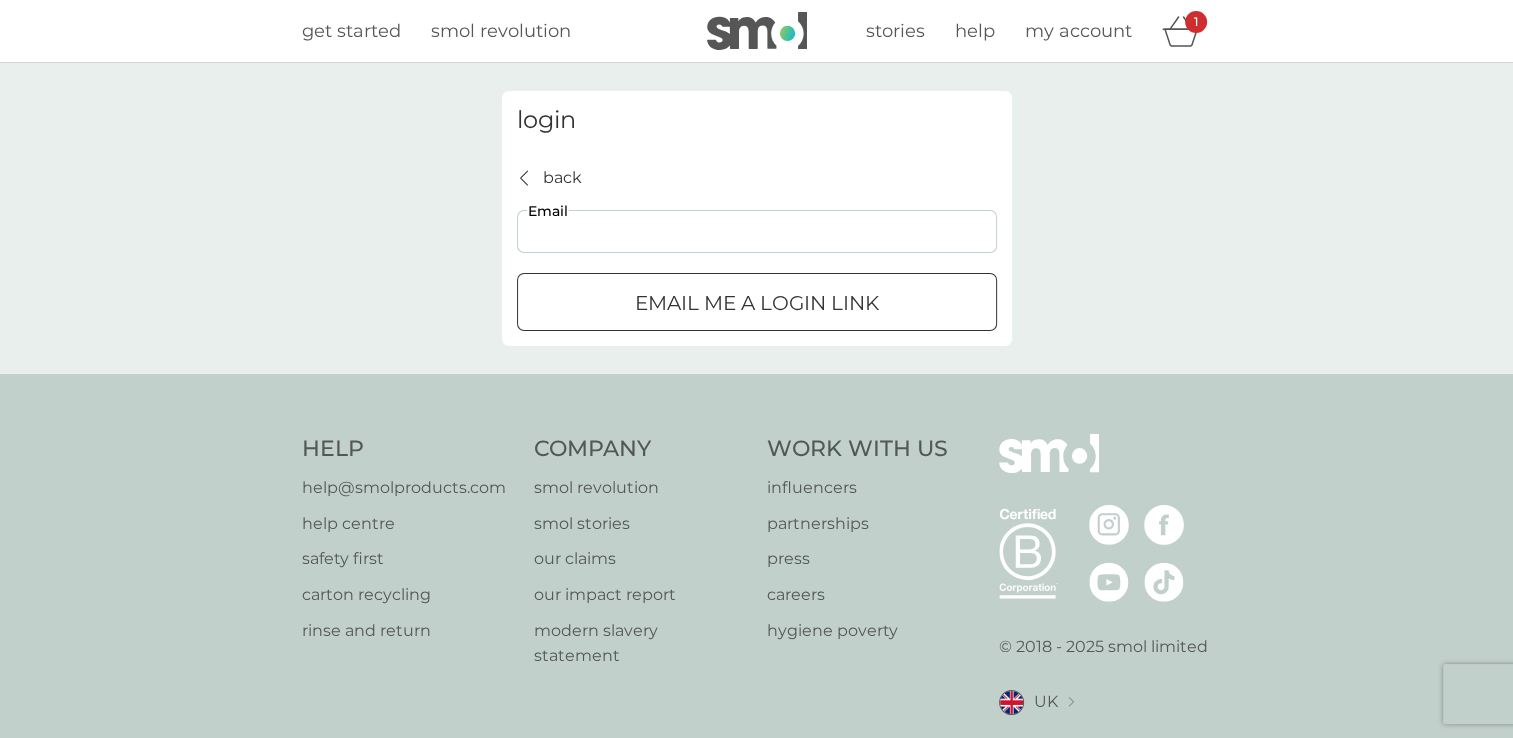 type on "janet.timmis@example.com" 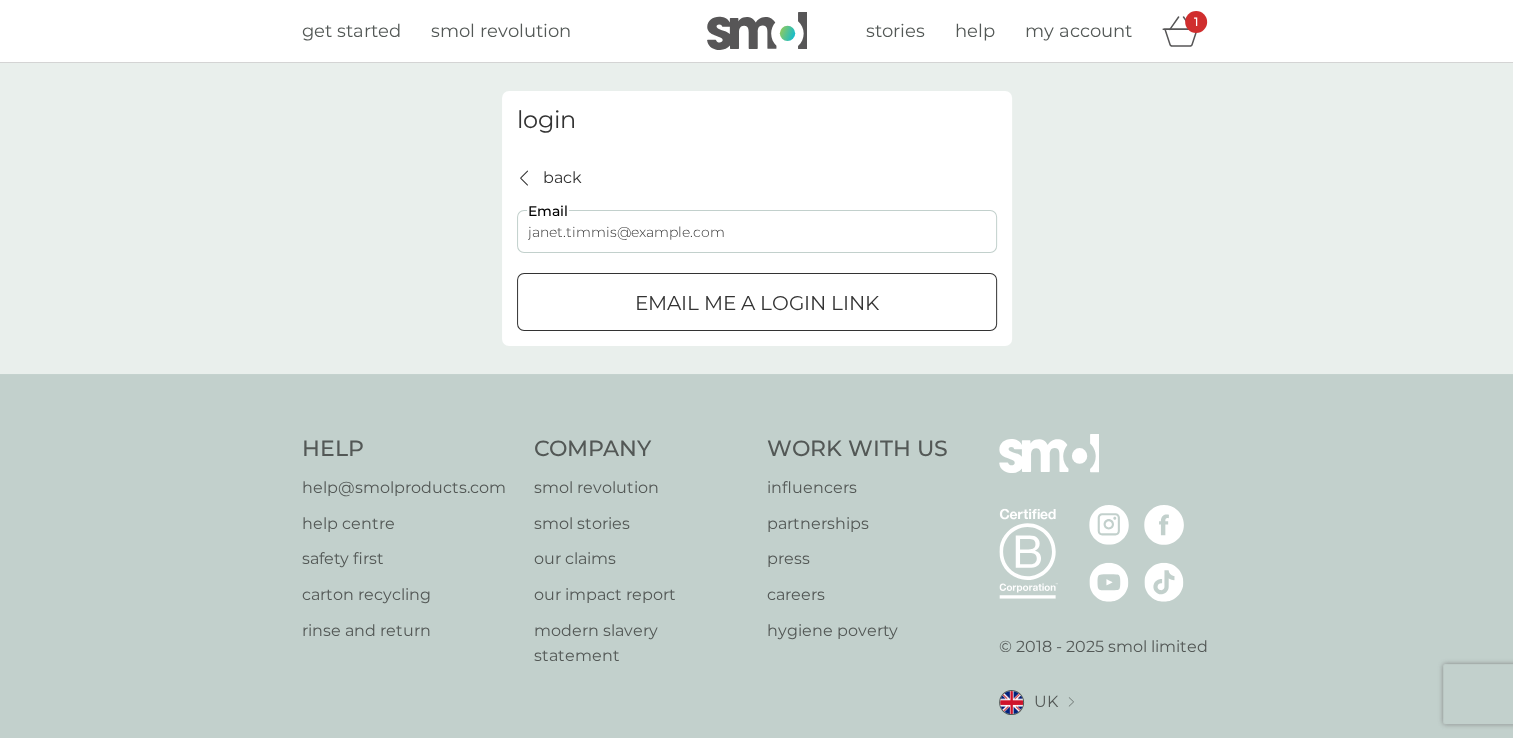 click on "Email me a login link" at bounding box center (757, 303) 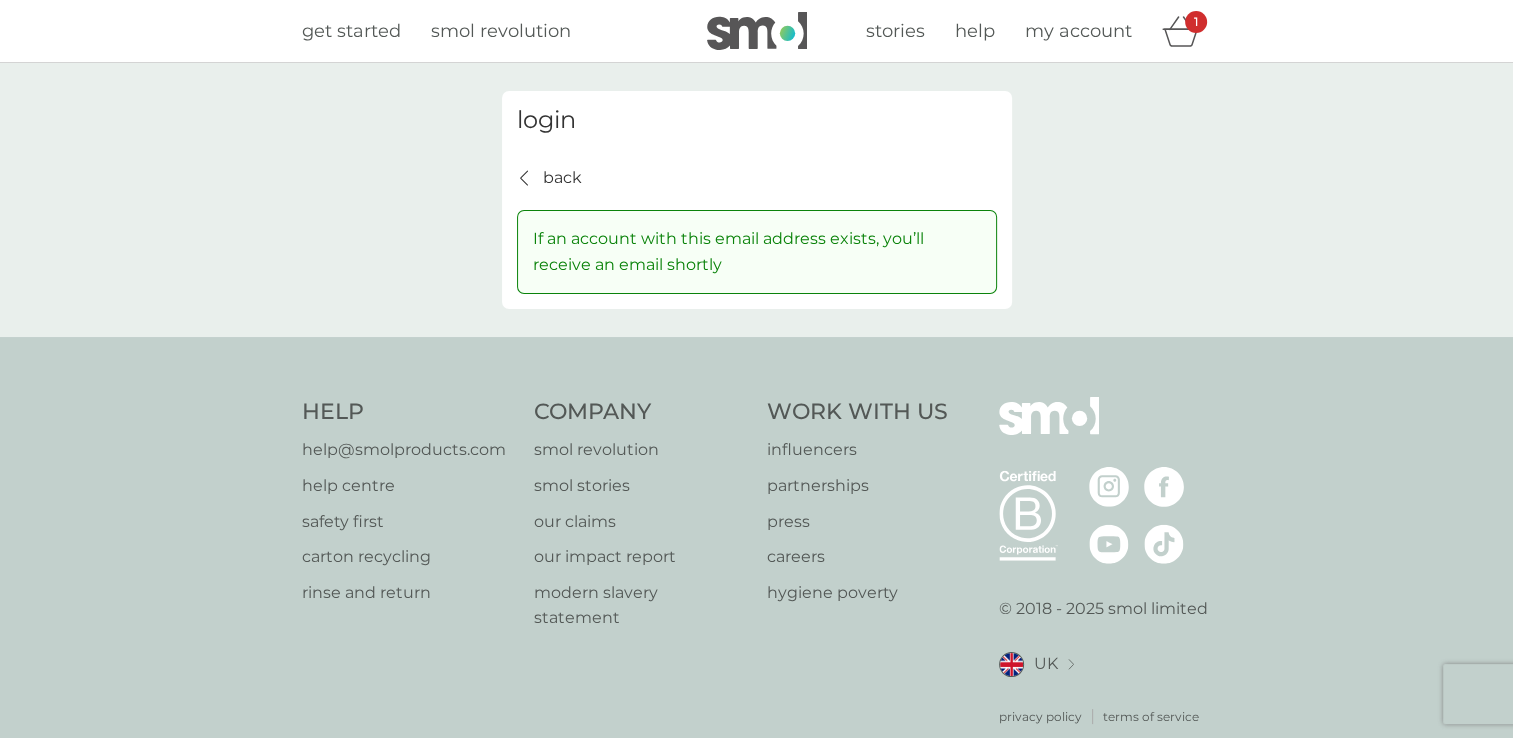 click on "back back" at bounding box center [549, 178] 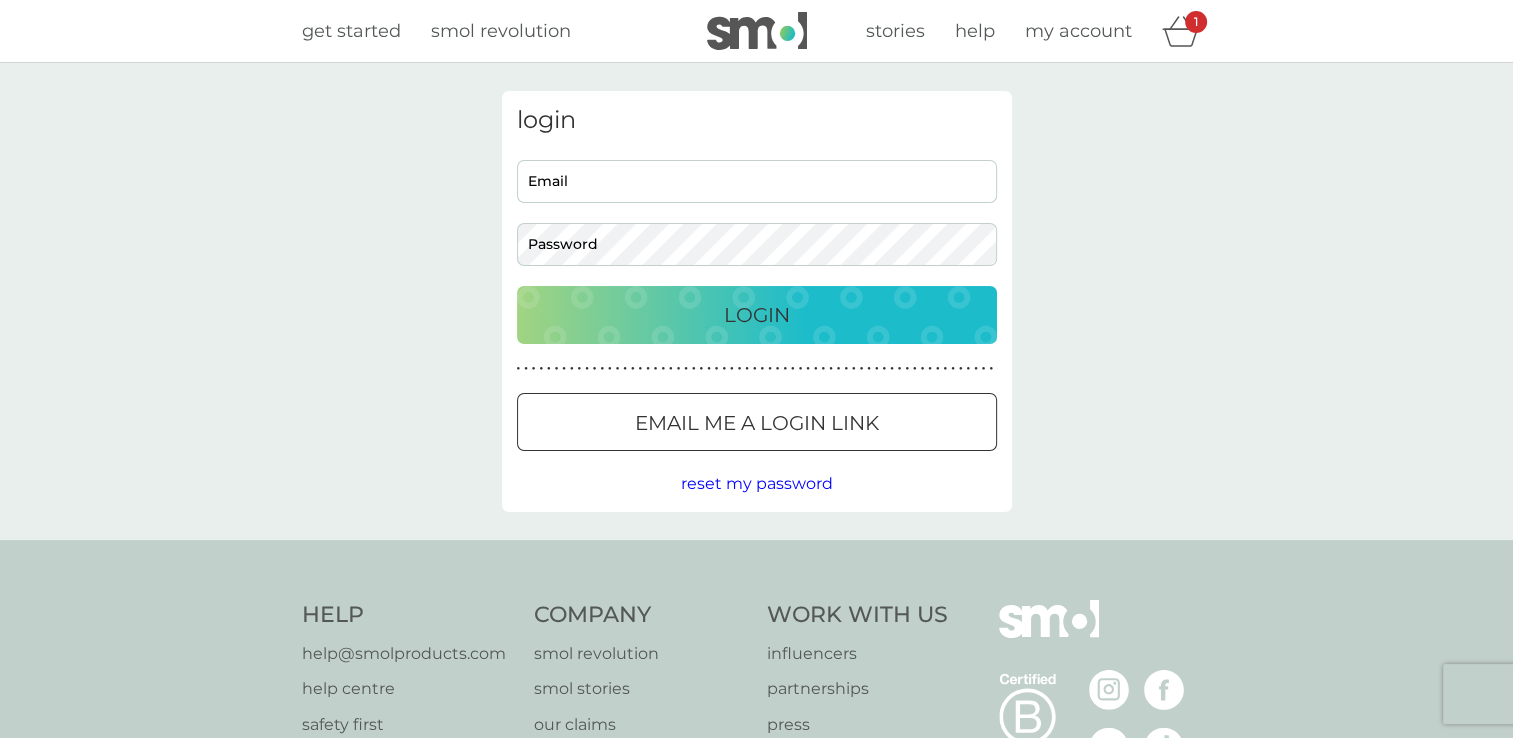 click on "Email" at bounding box center [757, 181] 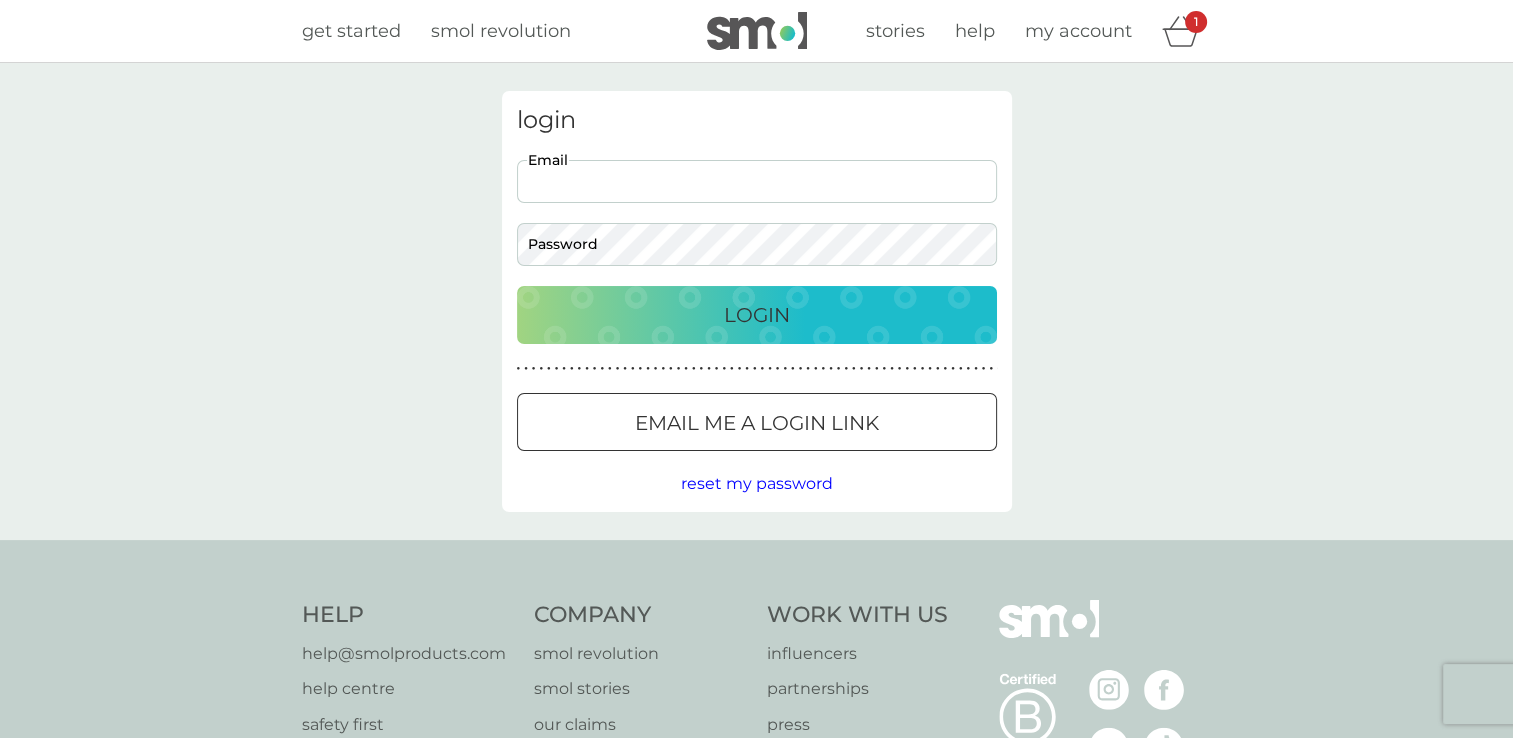 type on "janet.timmis@example.com" 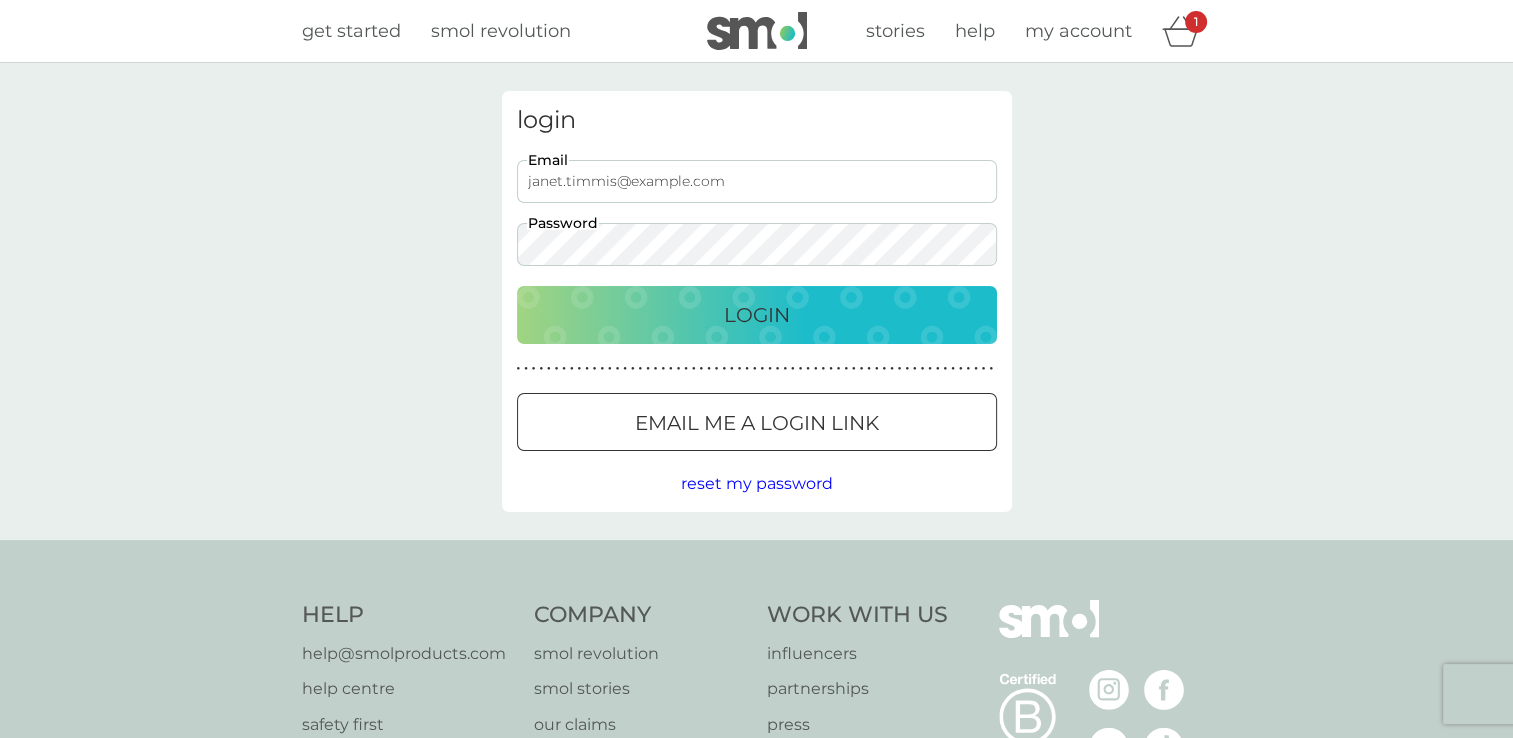 click on "Login" at bounding box center [757, 315] 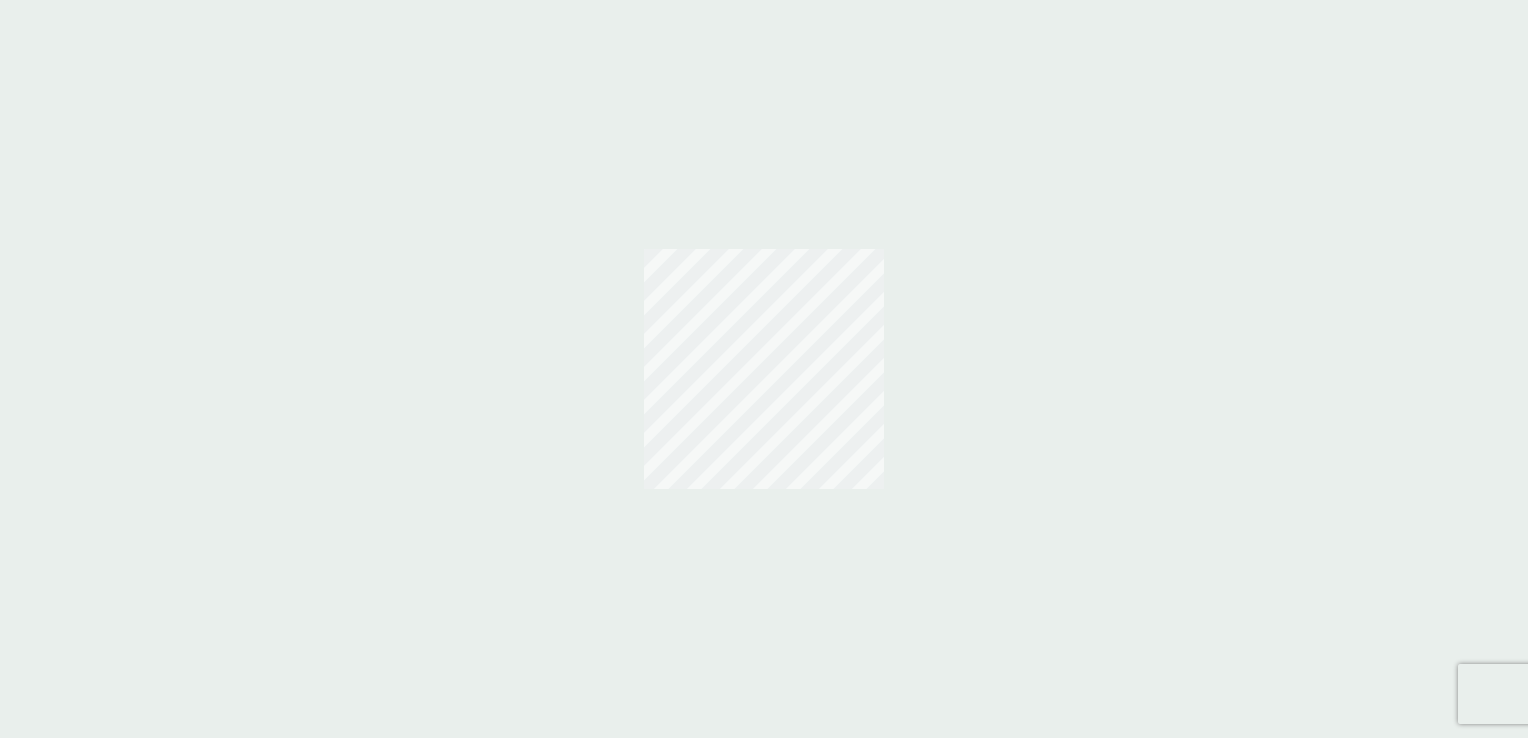 scroll, scrollTop: 0, scrollLeft: 0, axis: both 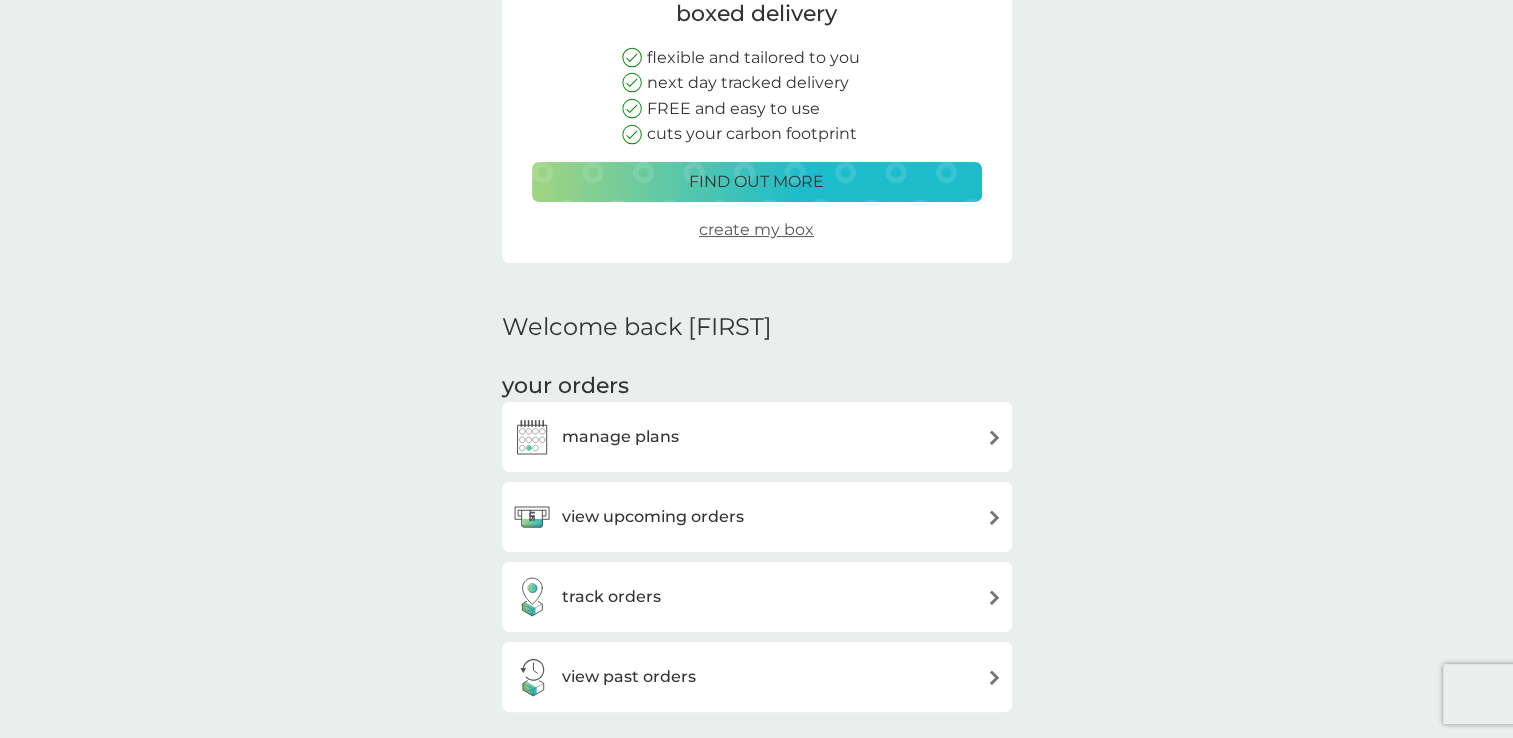 click on "view upcoming orders" at bounding box center (653, 517) 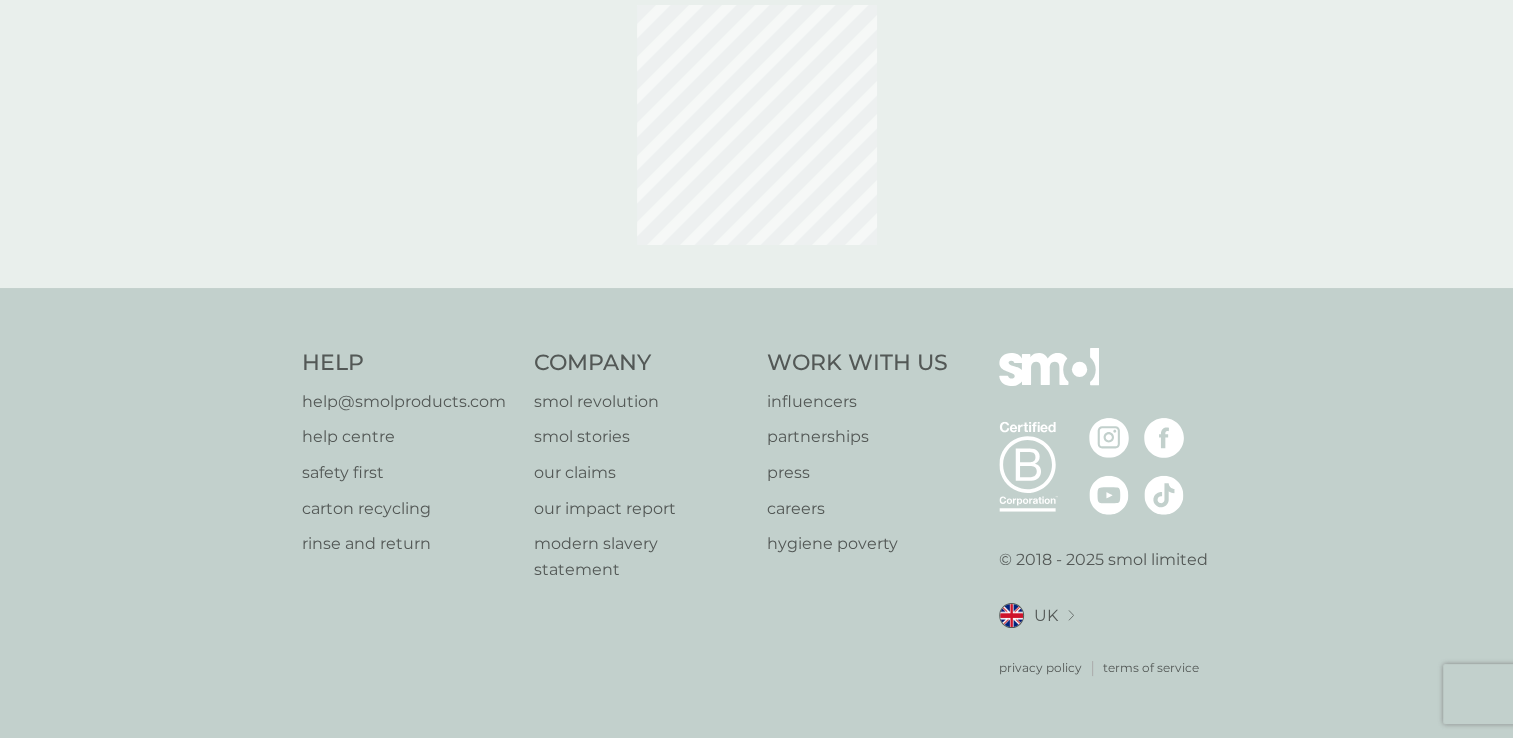 scroll, scrollTop: 0, scrollLeft: 0, axis: both 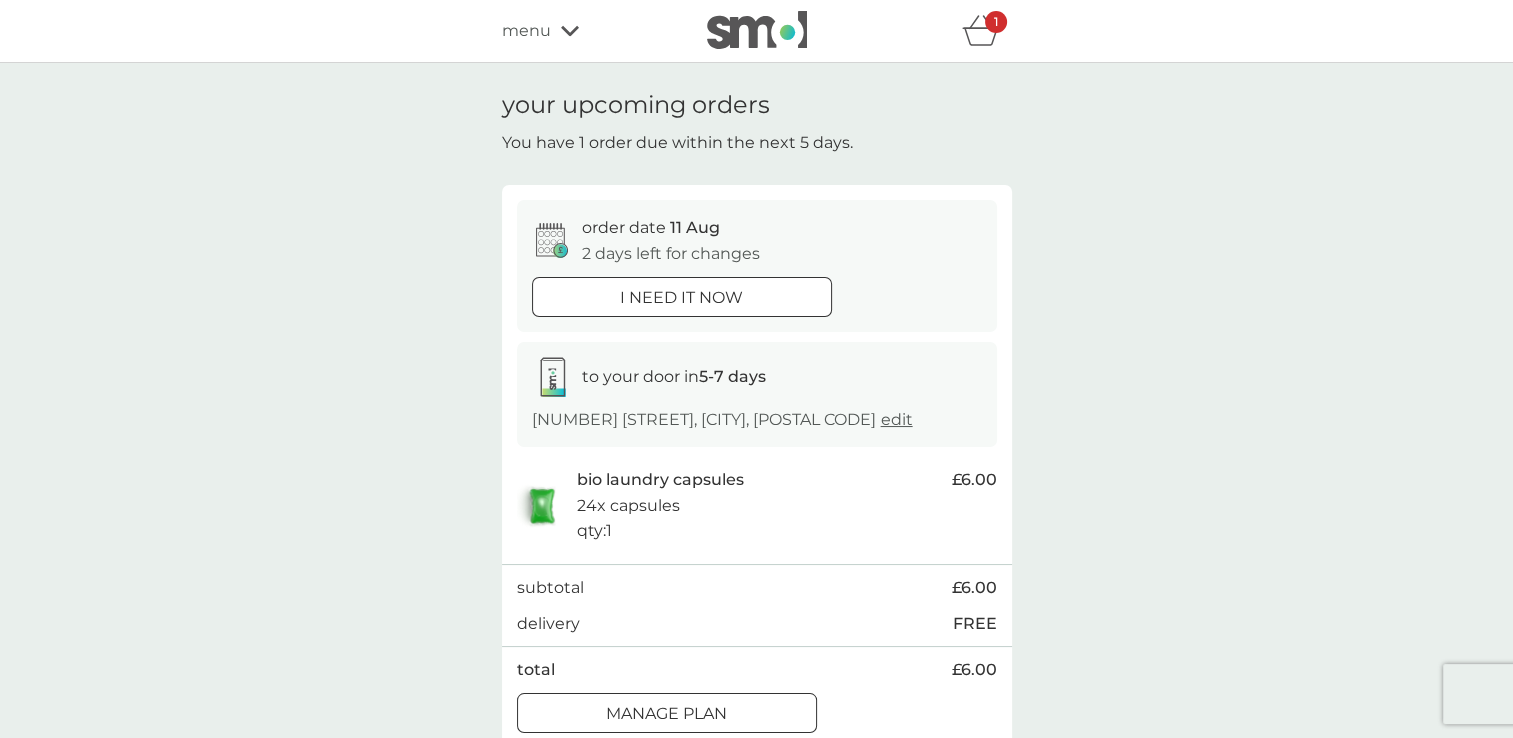 click at bounding box center (682, 297) 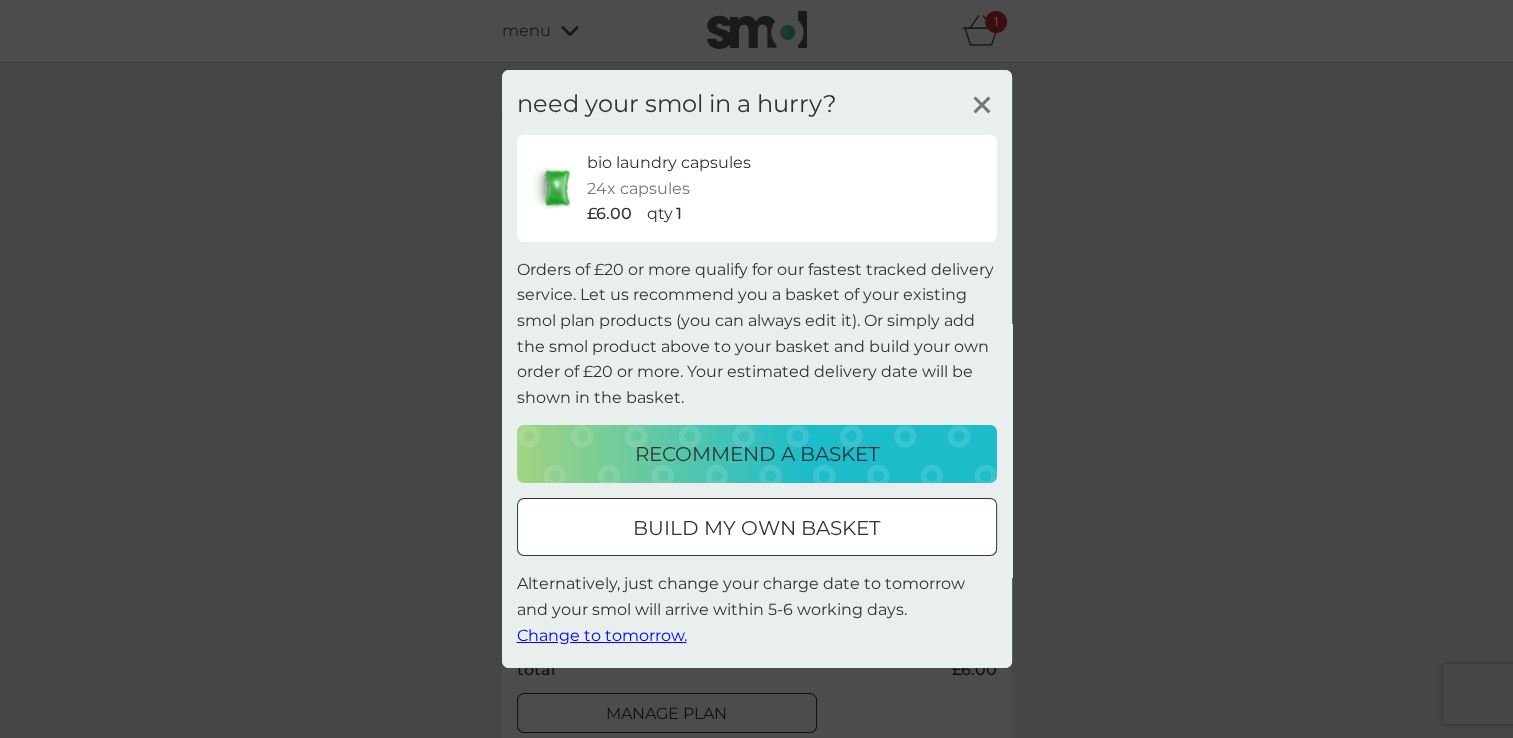 click at bounding box center (757, 528) 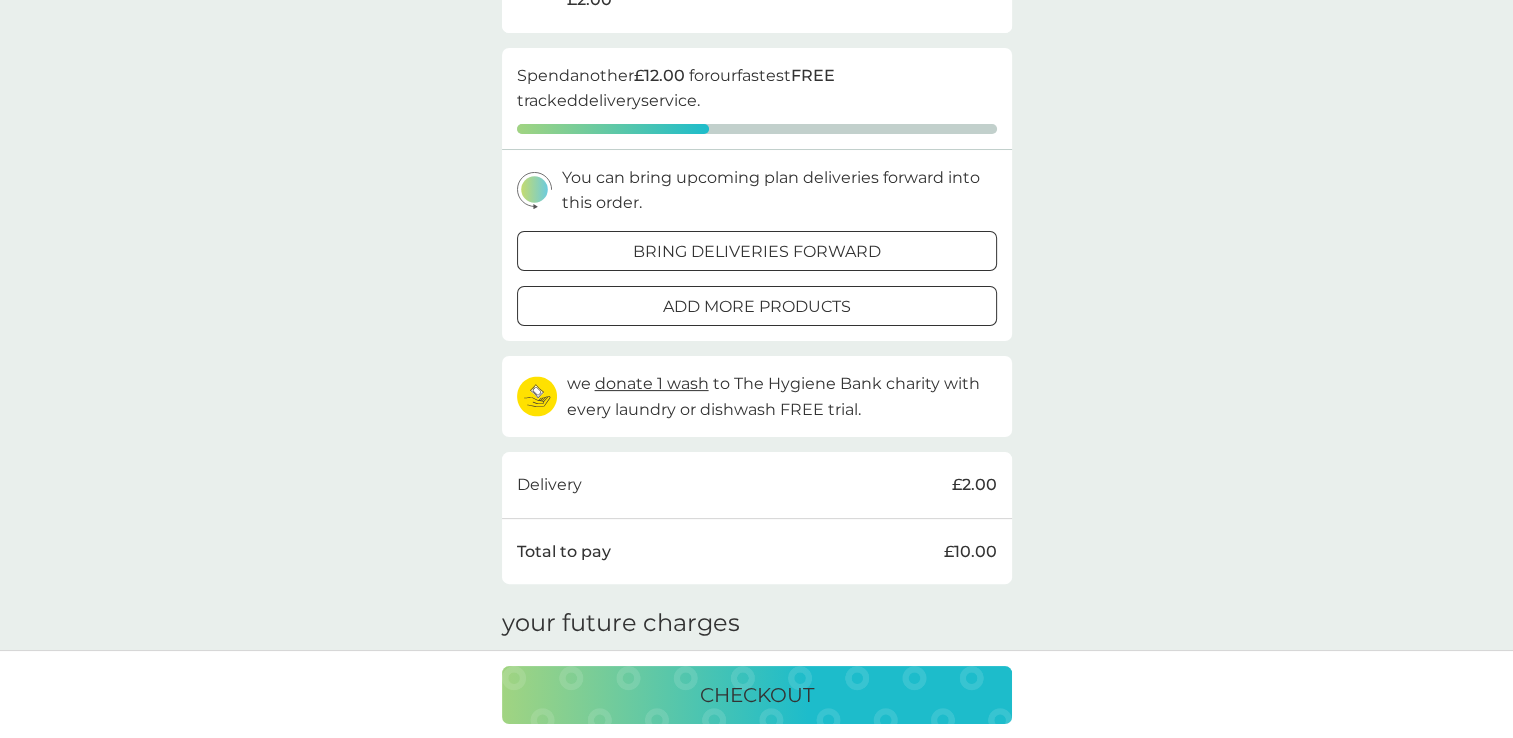 scroll, scrollTop: 0, scrollLeft: 0, axis: both 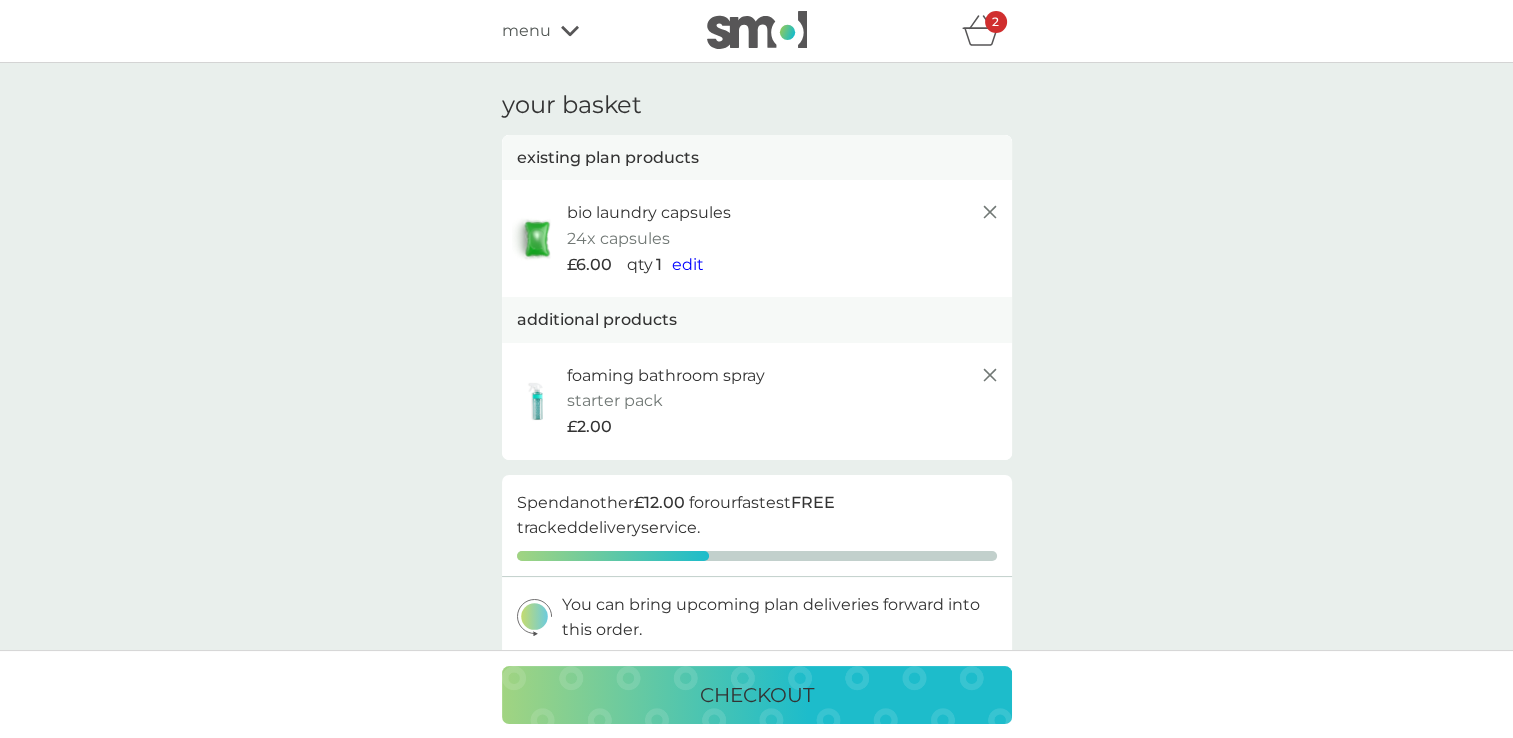 click on "menu" at bounding box center (587, 31) 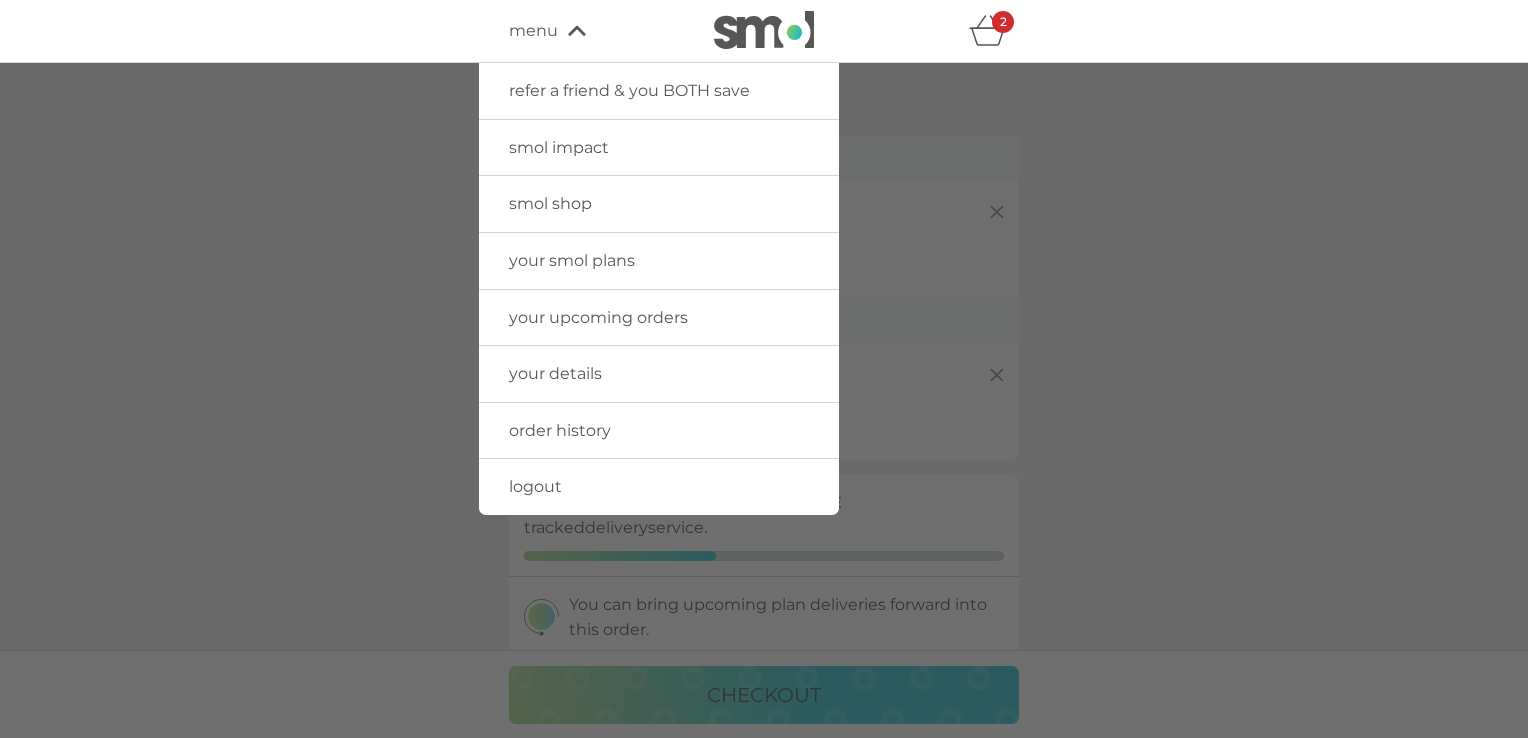 click on "smol shop" at bounding box center [550, 203] 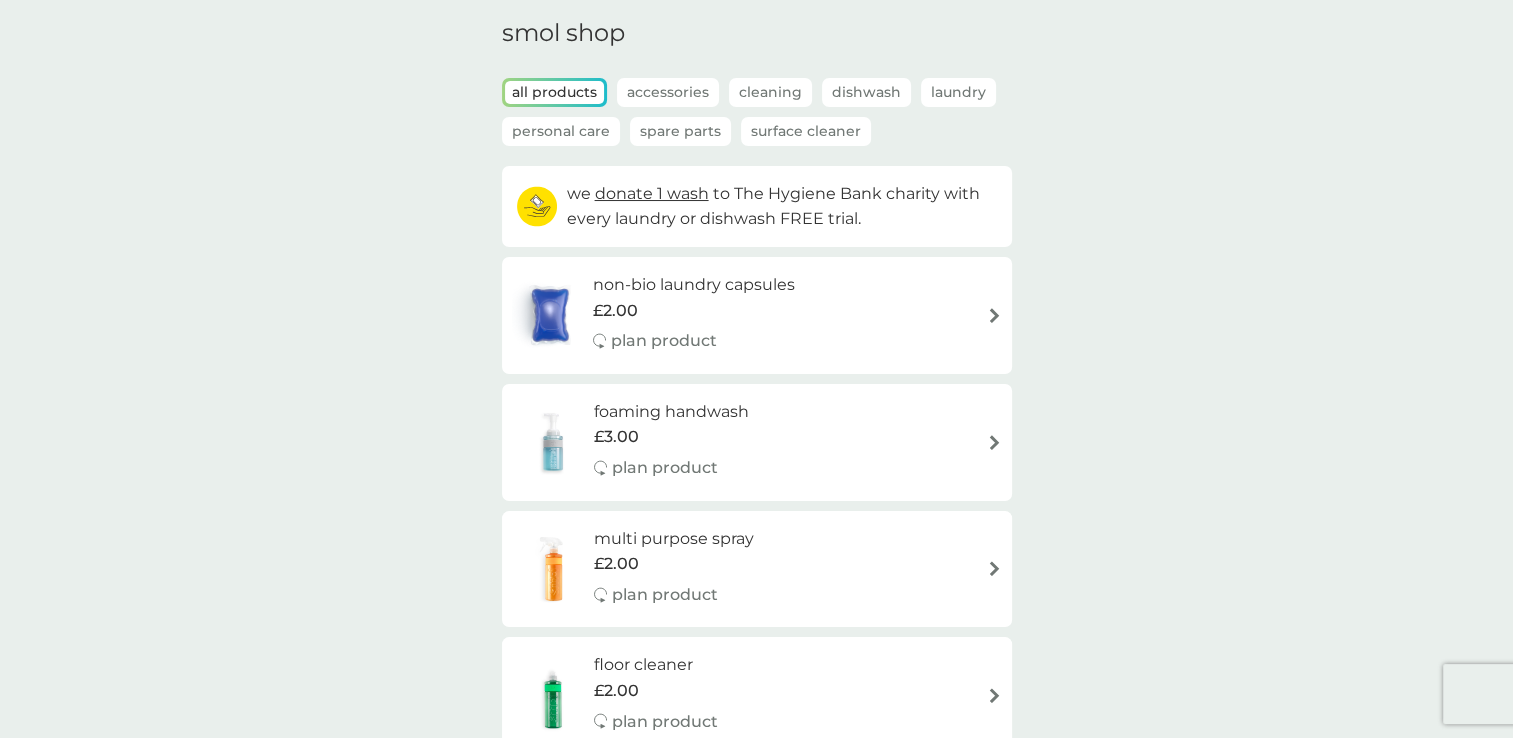scroll, scrollTop: 0, scrollLeft: 0, axis: both 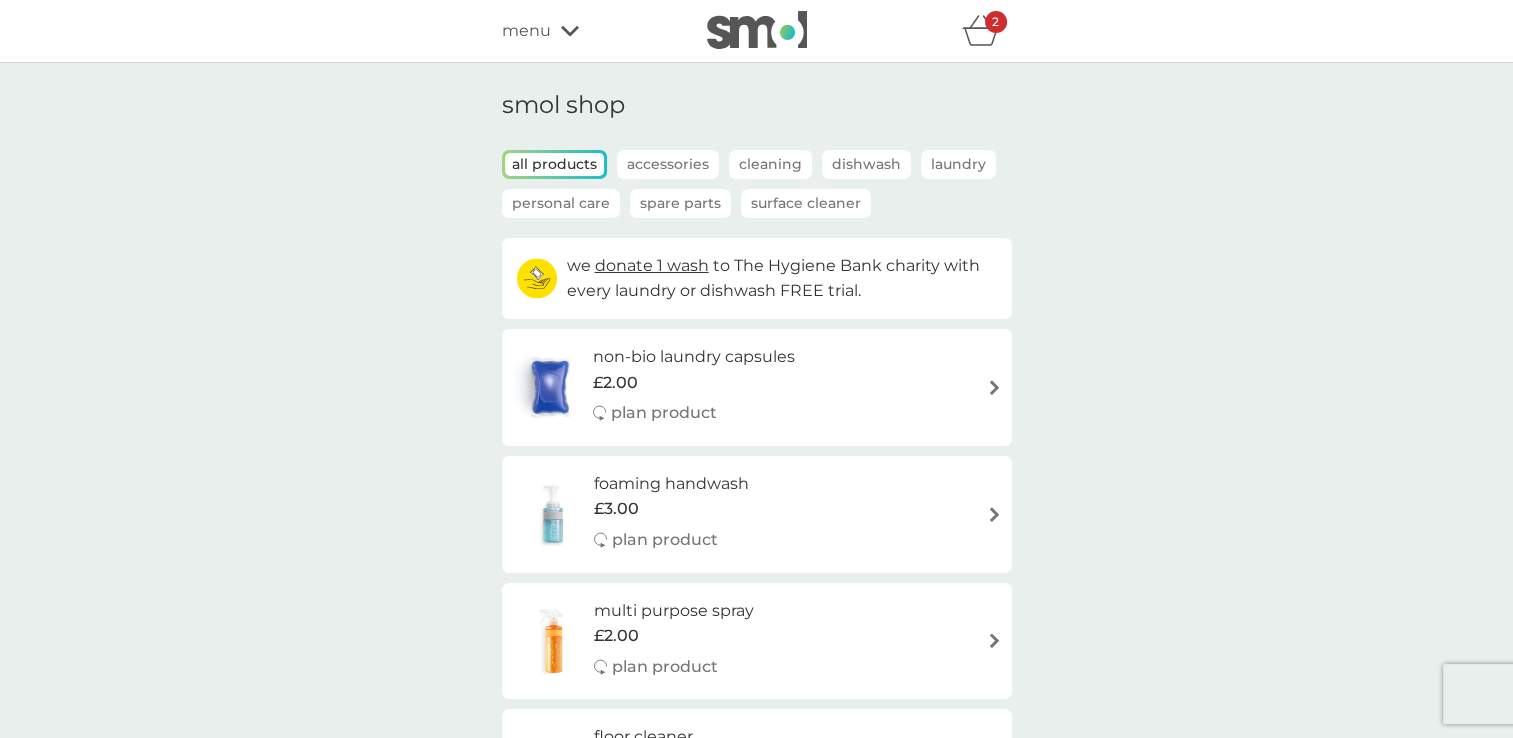 click on "Accessories" at bounding box center [668, 164] 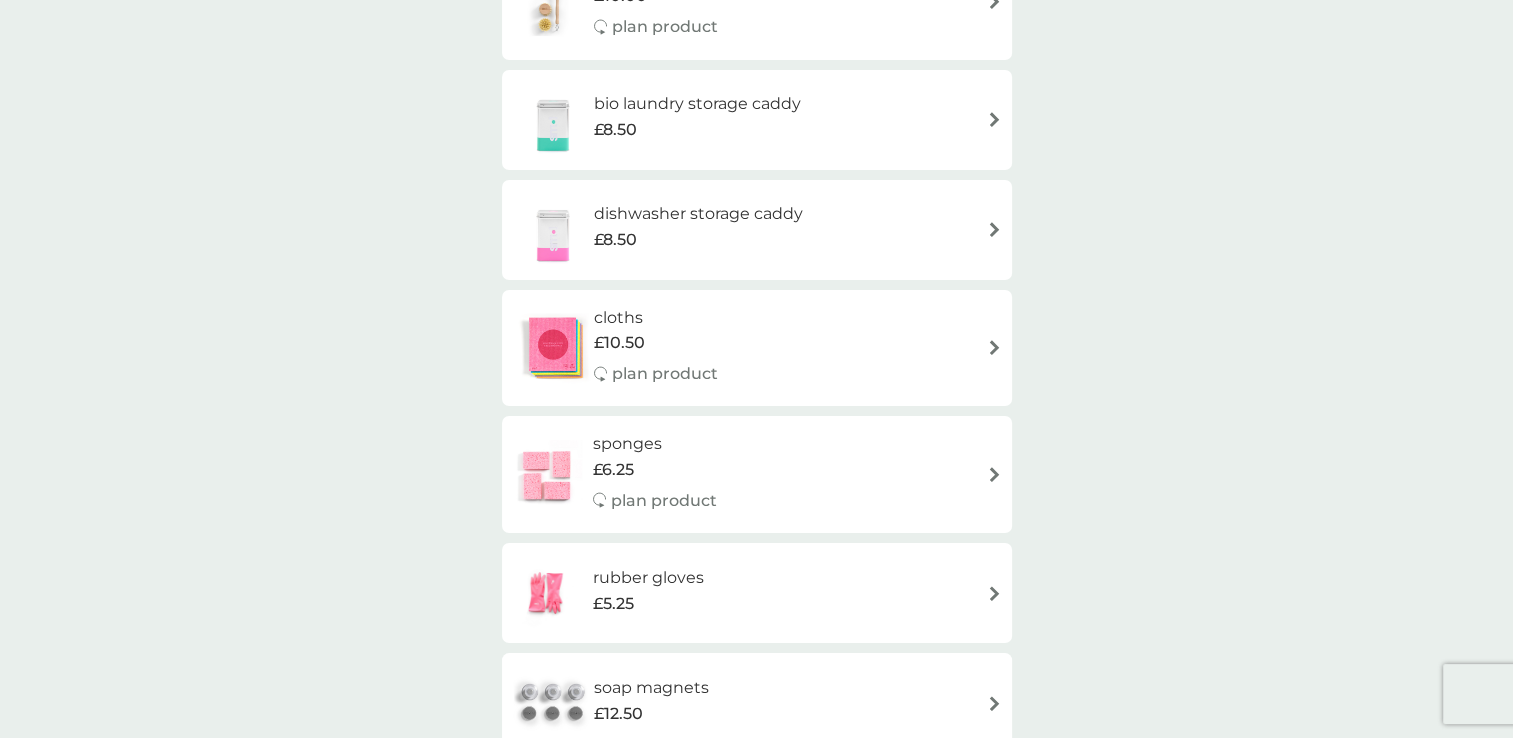 scroll, scrollTop: 0, scrollLeft: 0, axis: both 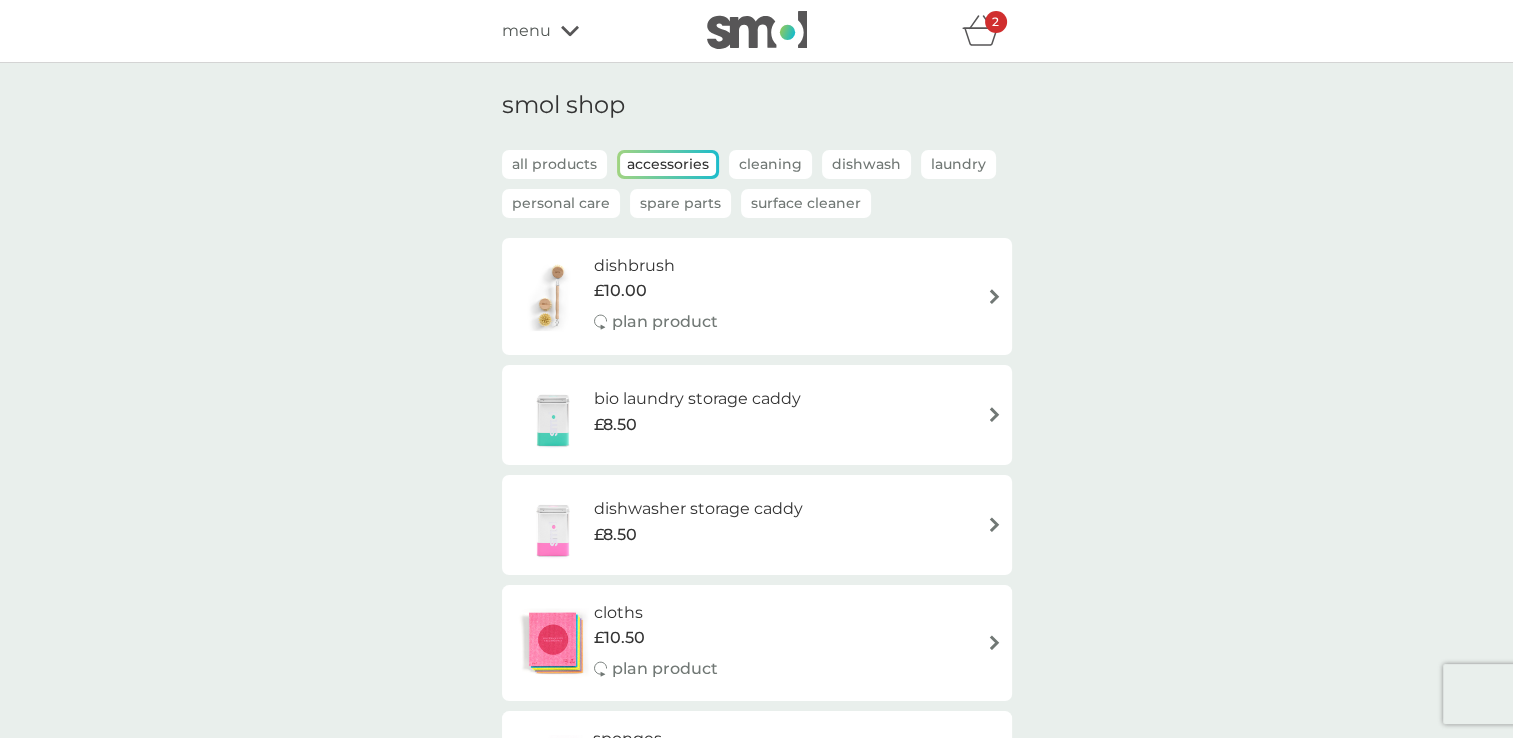 click on "Personal Care" at bounding box center (561, 203) 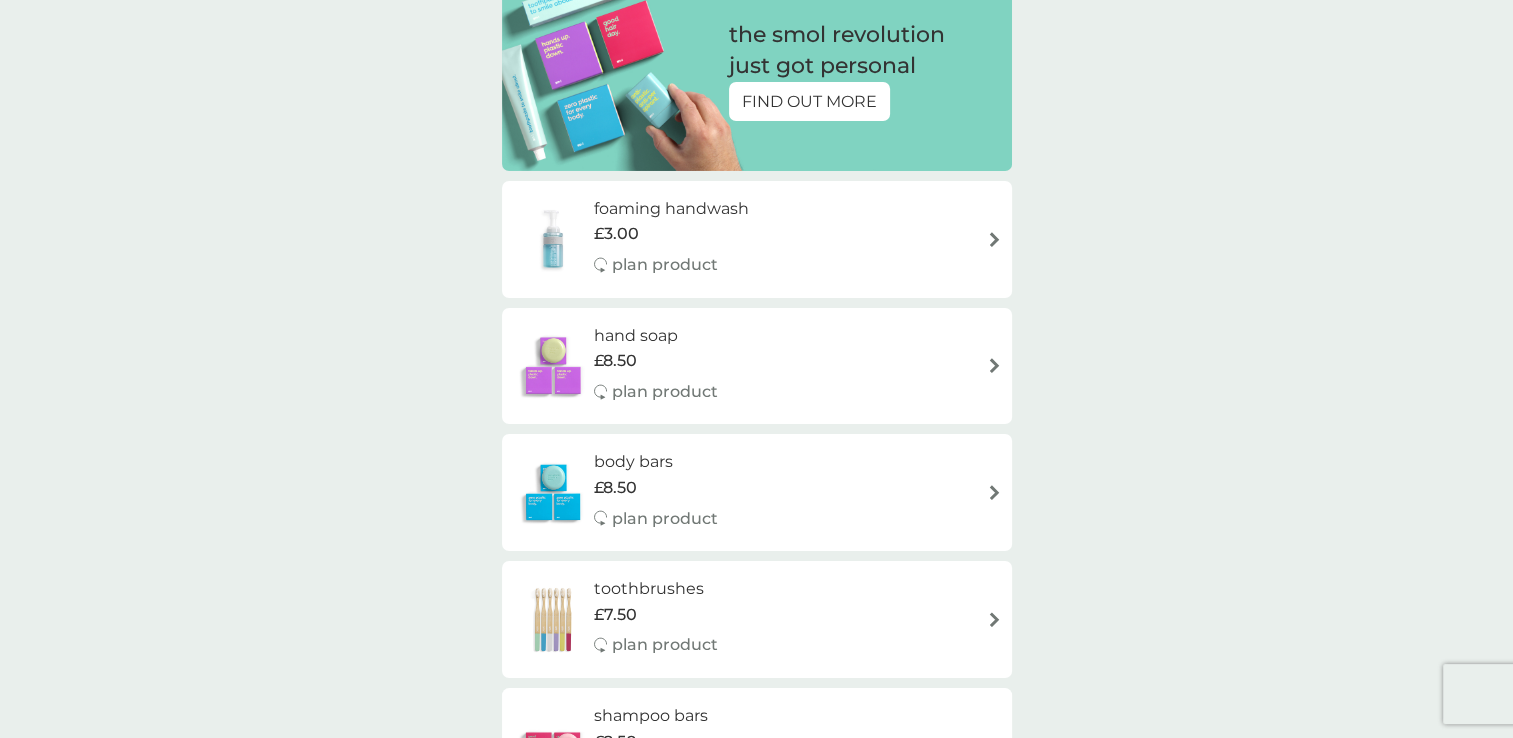 scroll, scrollTop: 0, scrollLeft: 0, axis: both 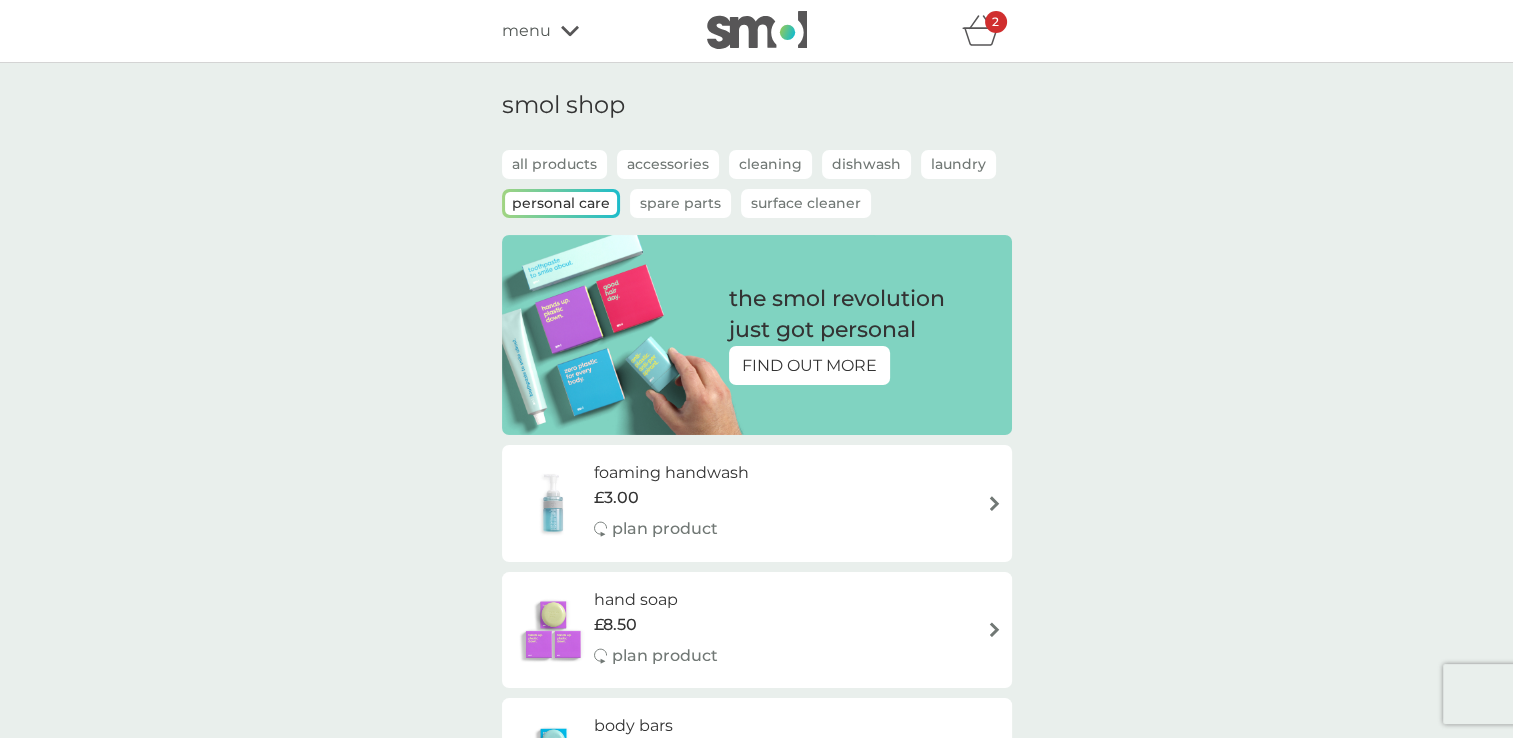 click on "Spare Parts" at bounding box center [680, 203] 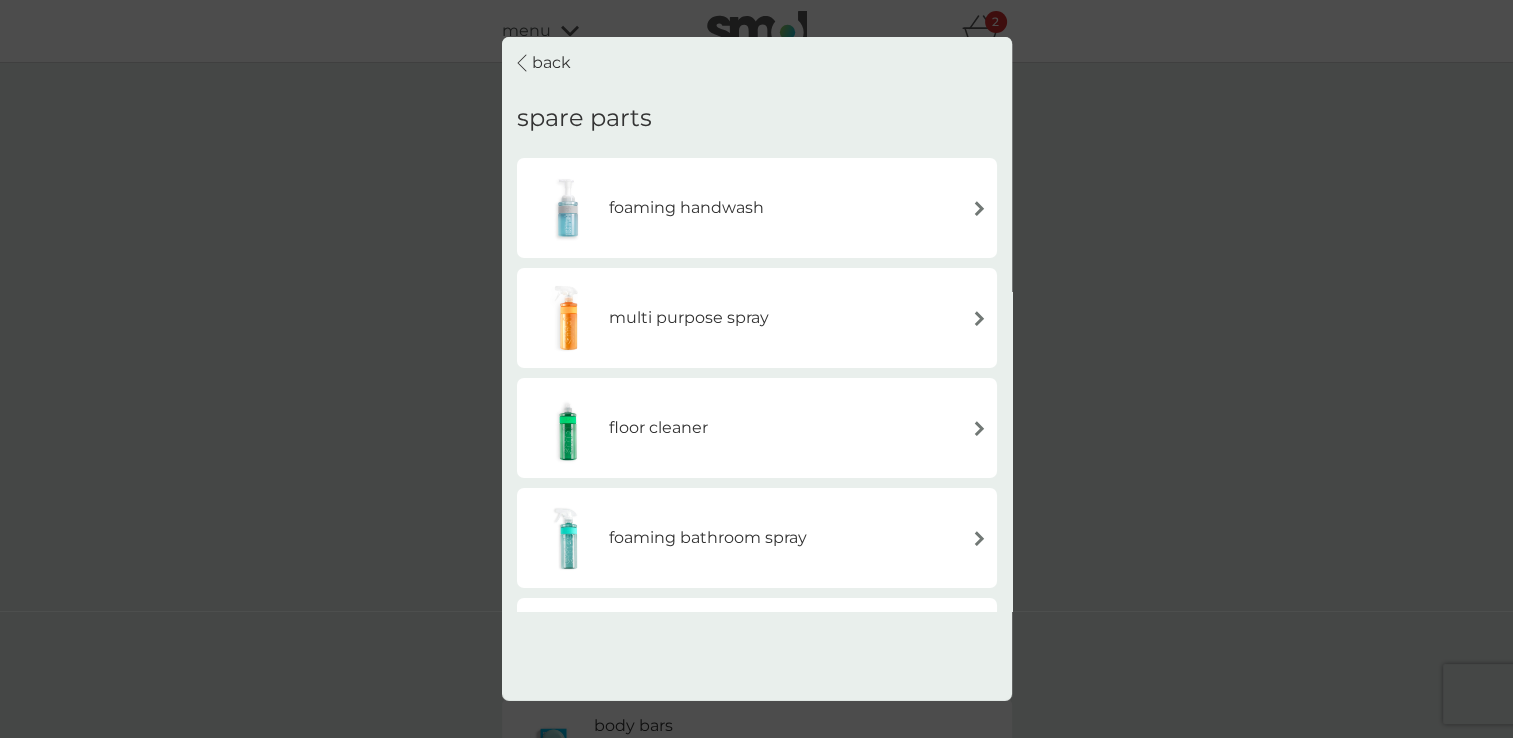 click on "multi purpose spray" at bounding box center [689, 318] 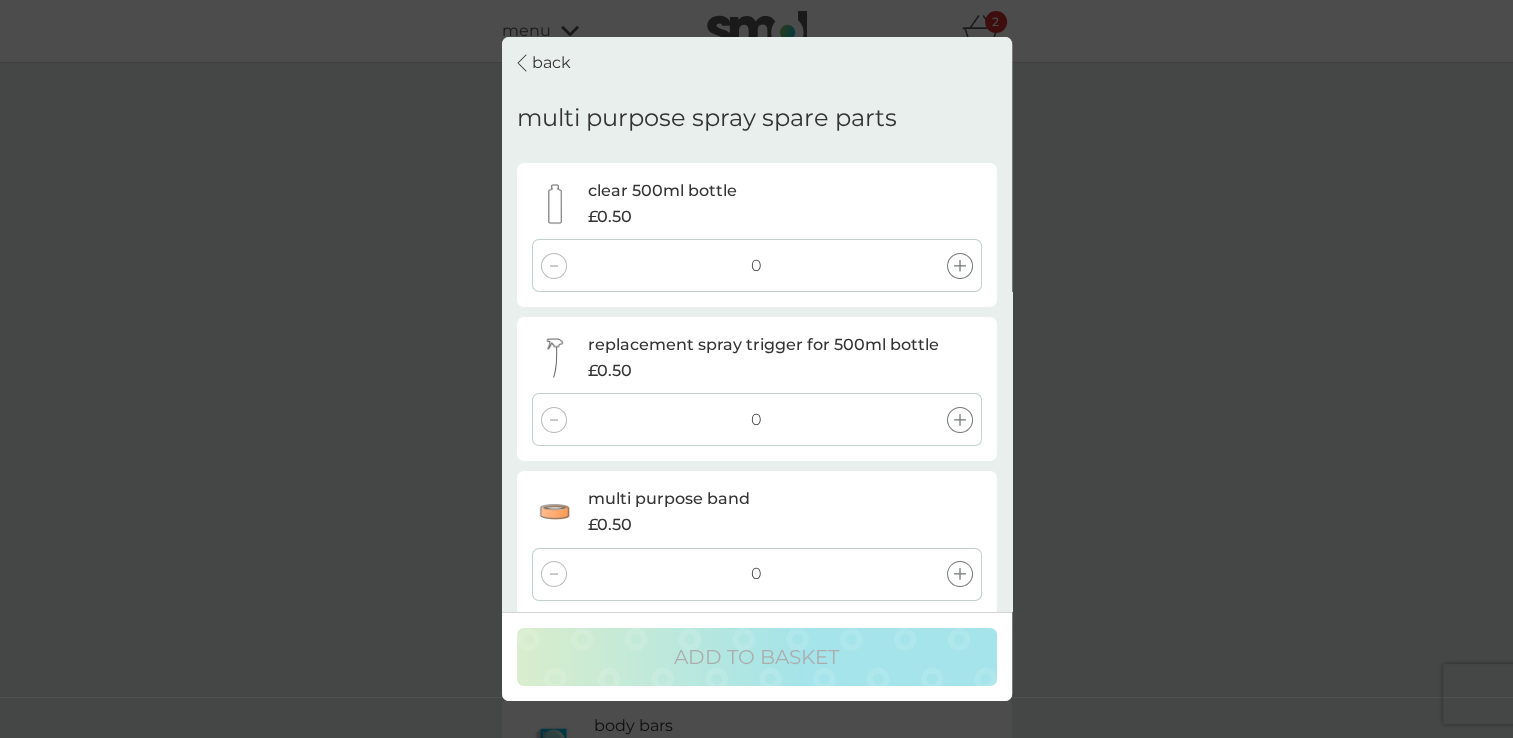 click 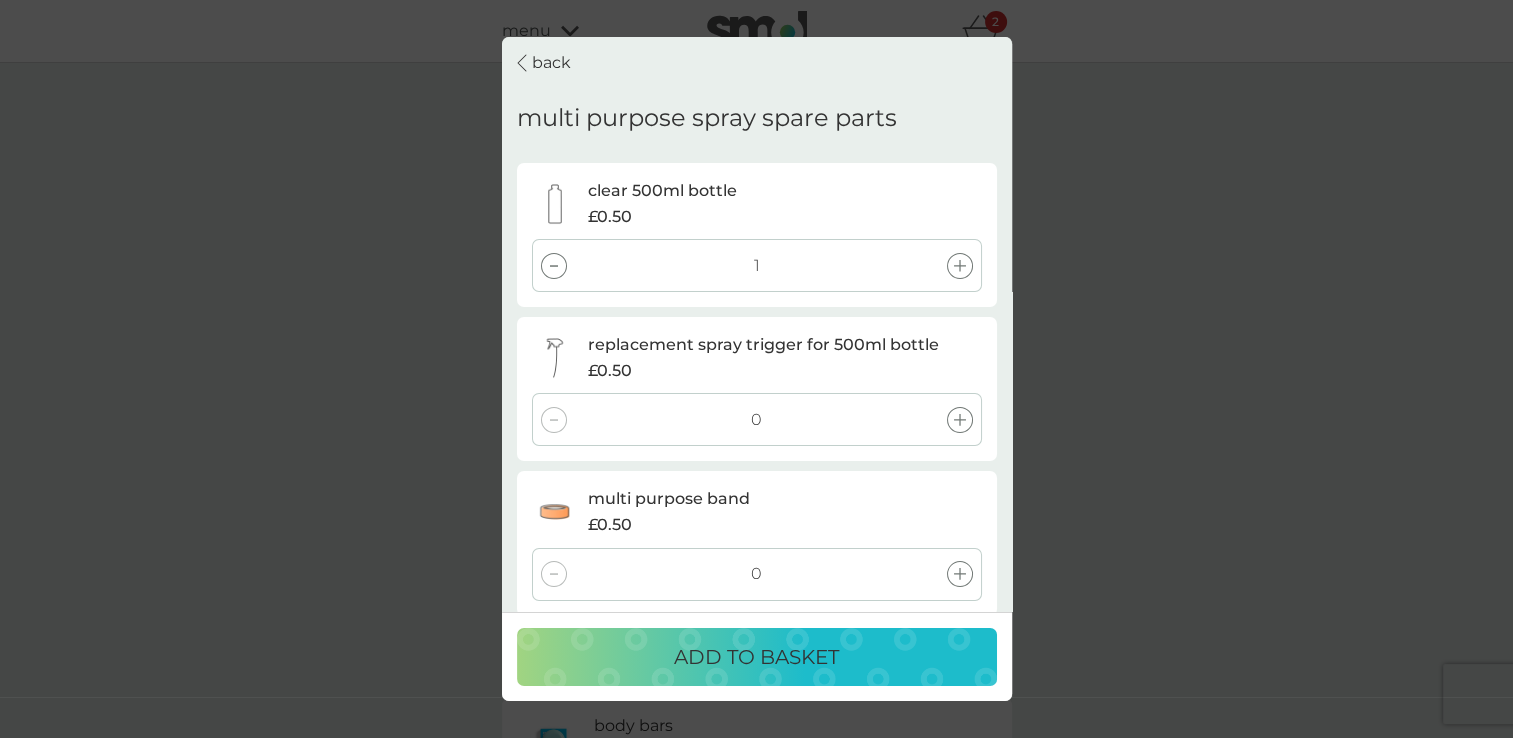 click at bounding box center (960, 420) 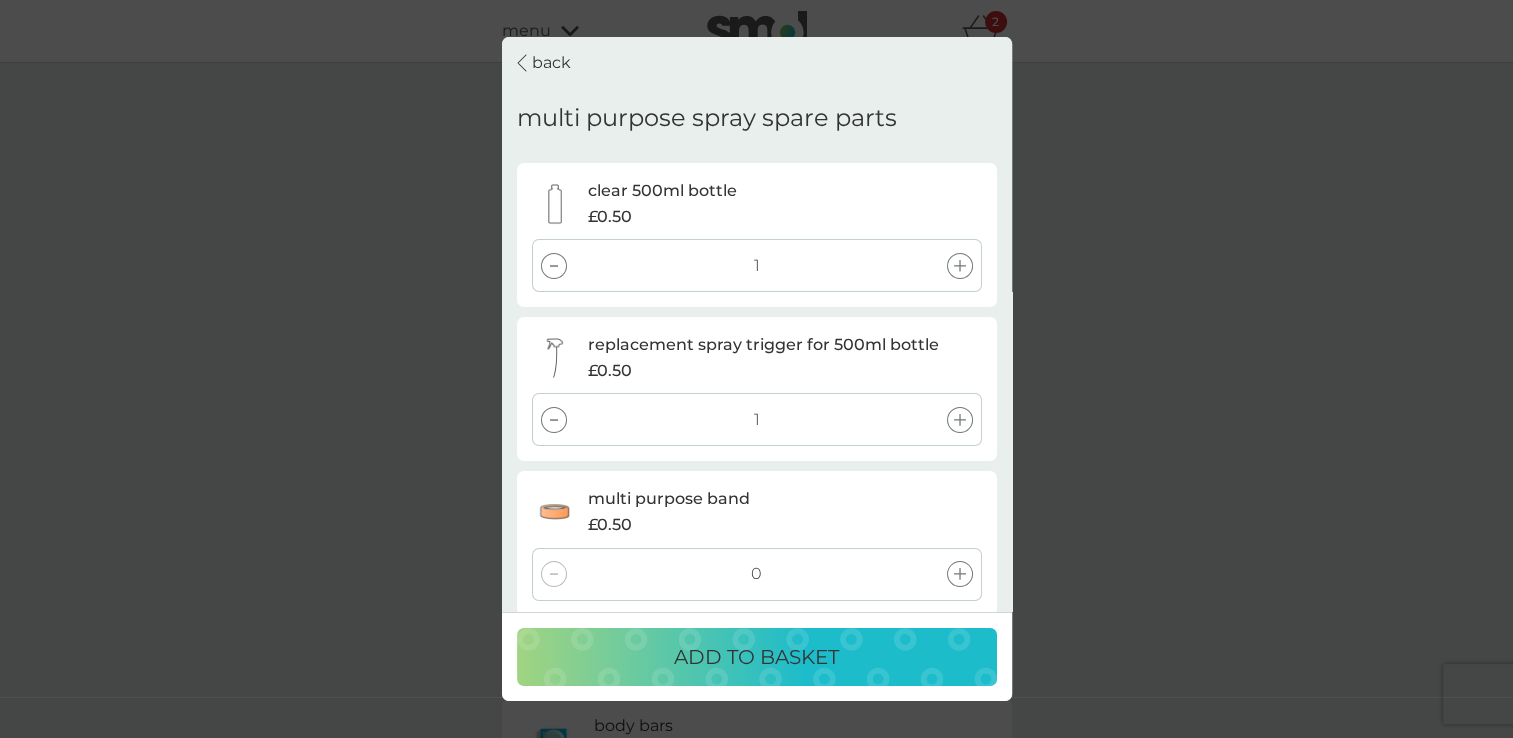 click at bounding box center [960, 574] 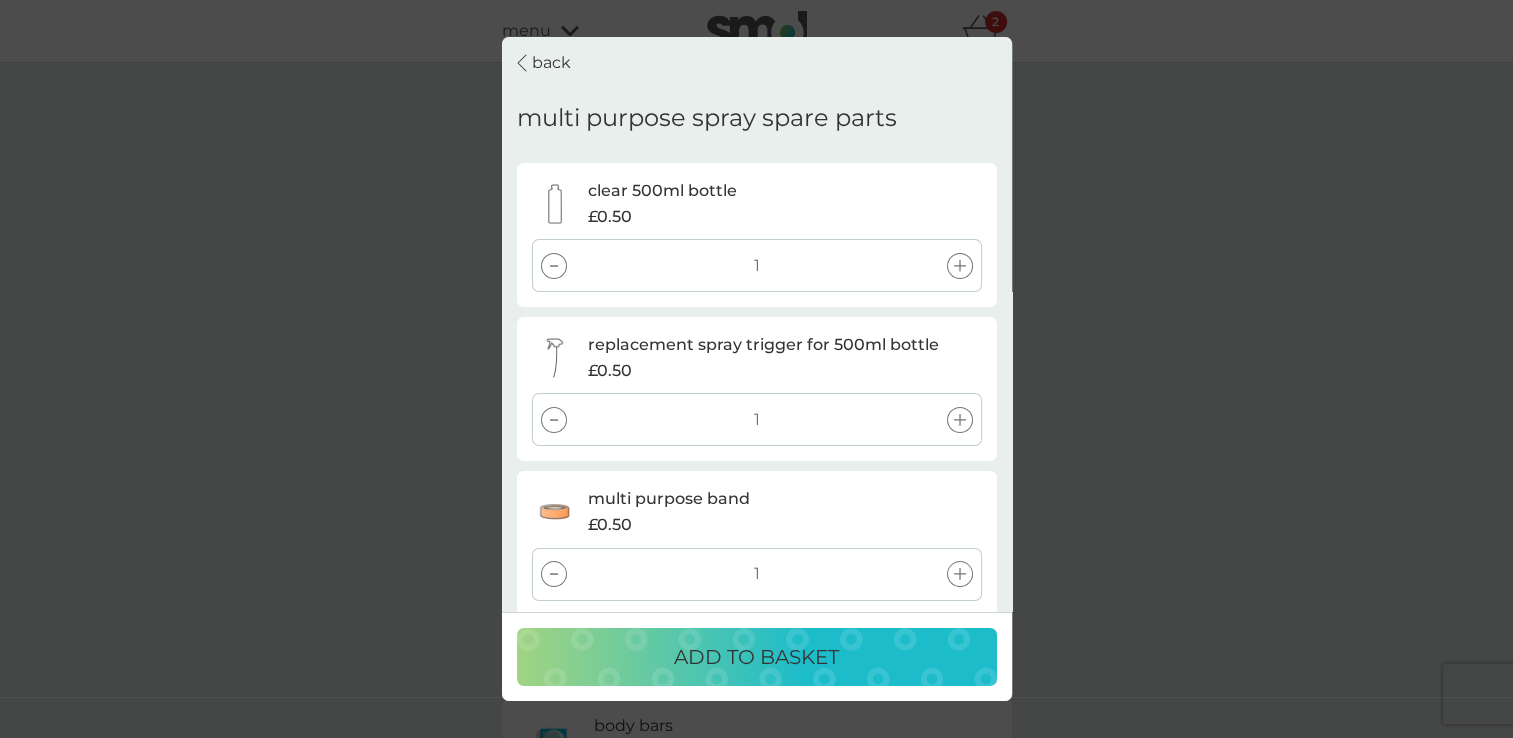 click on "ADD TO BASKET" at bounding box center (756, 657) 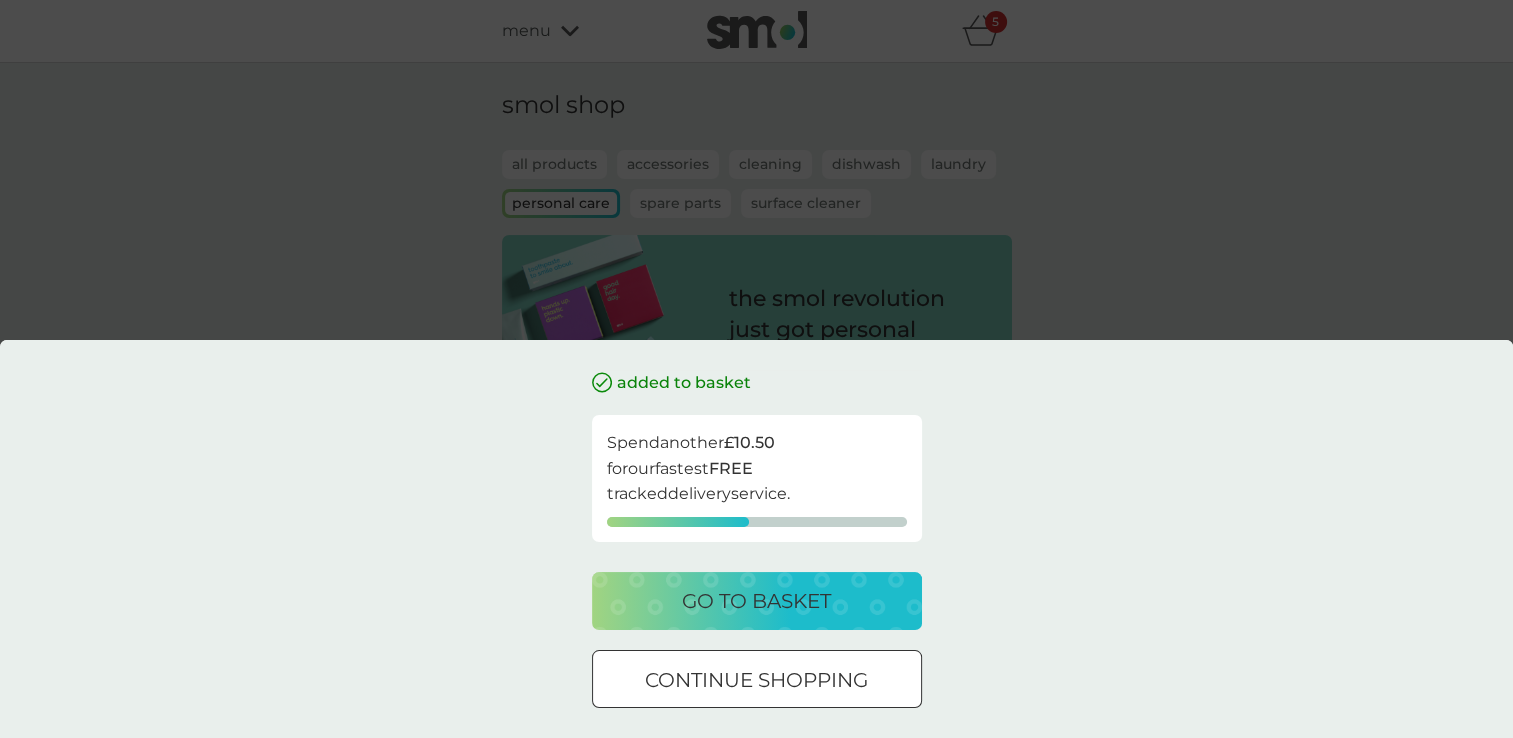 click on "continue shopping" at bounding box center [756, 680] 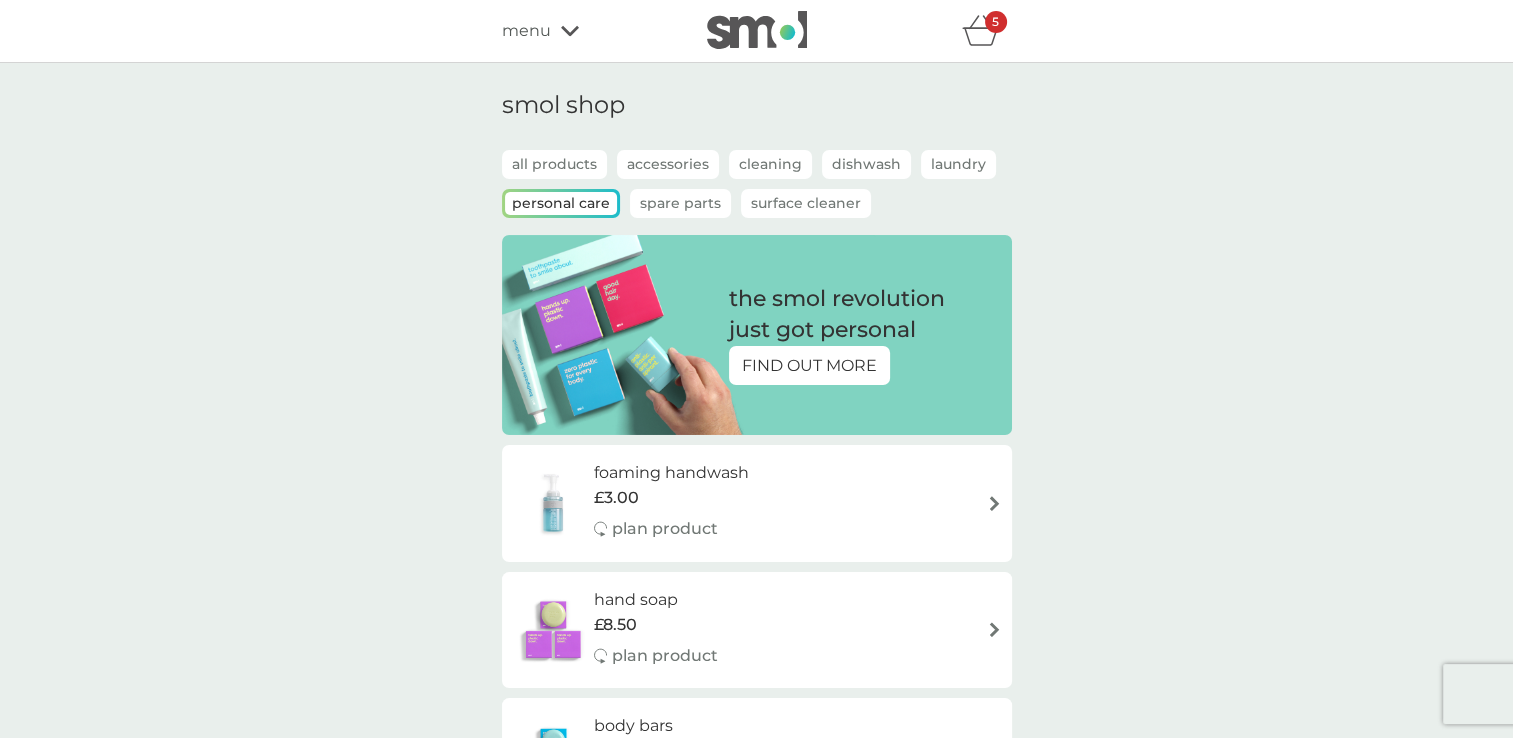 click on "Surface Cleaner" at bounding box center [806, 203] 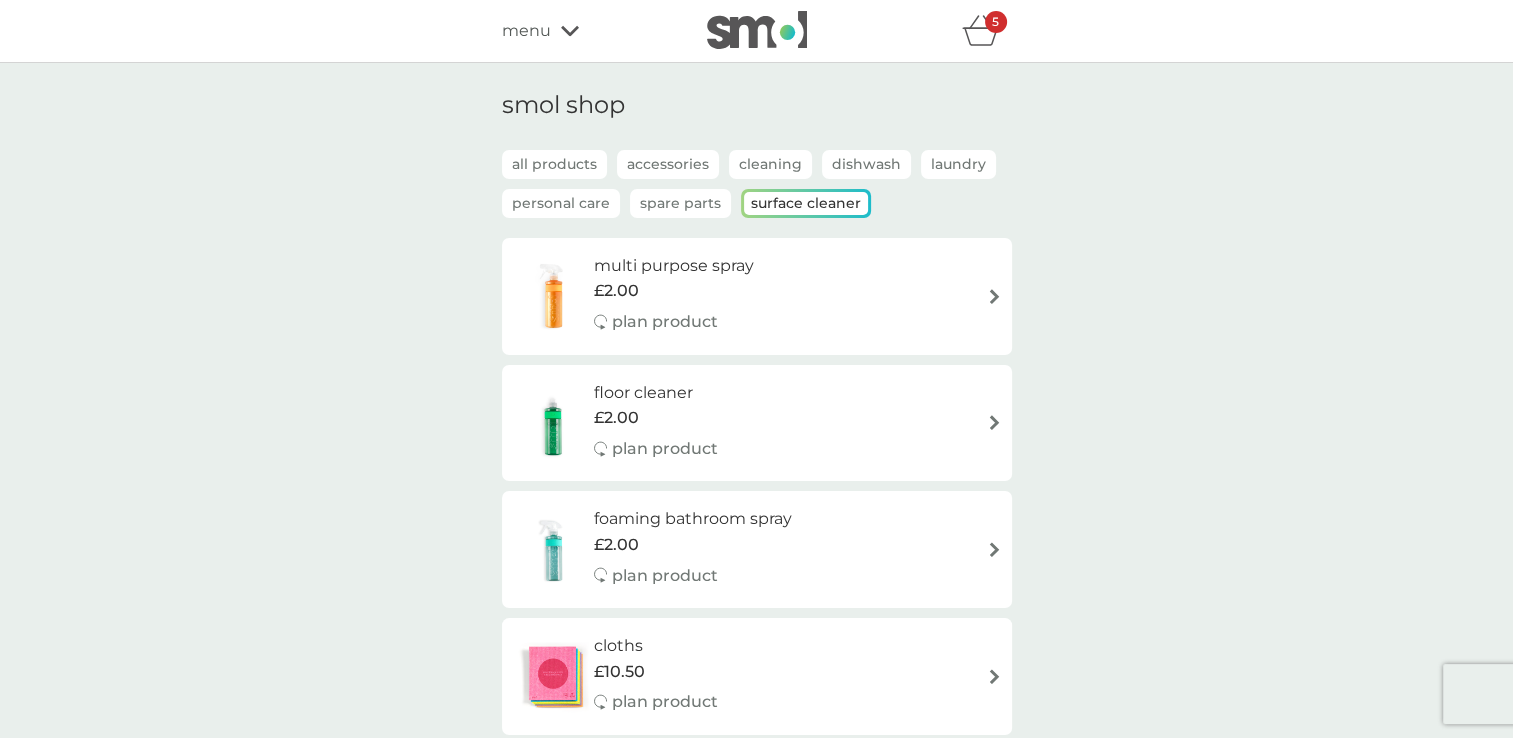 click on "multi purpose spray £2.00 plan product" at bounding box center (684, 296) 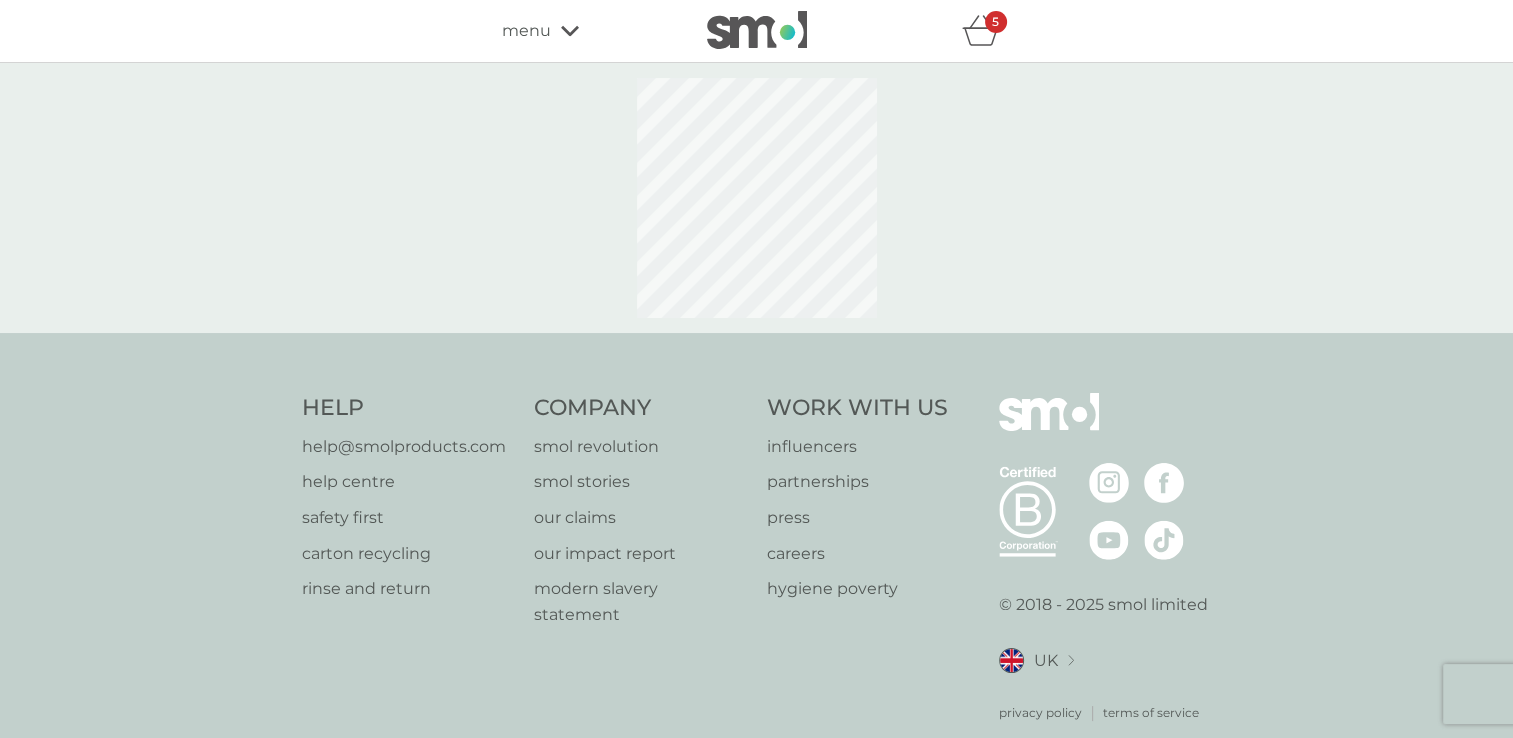 select on "112" 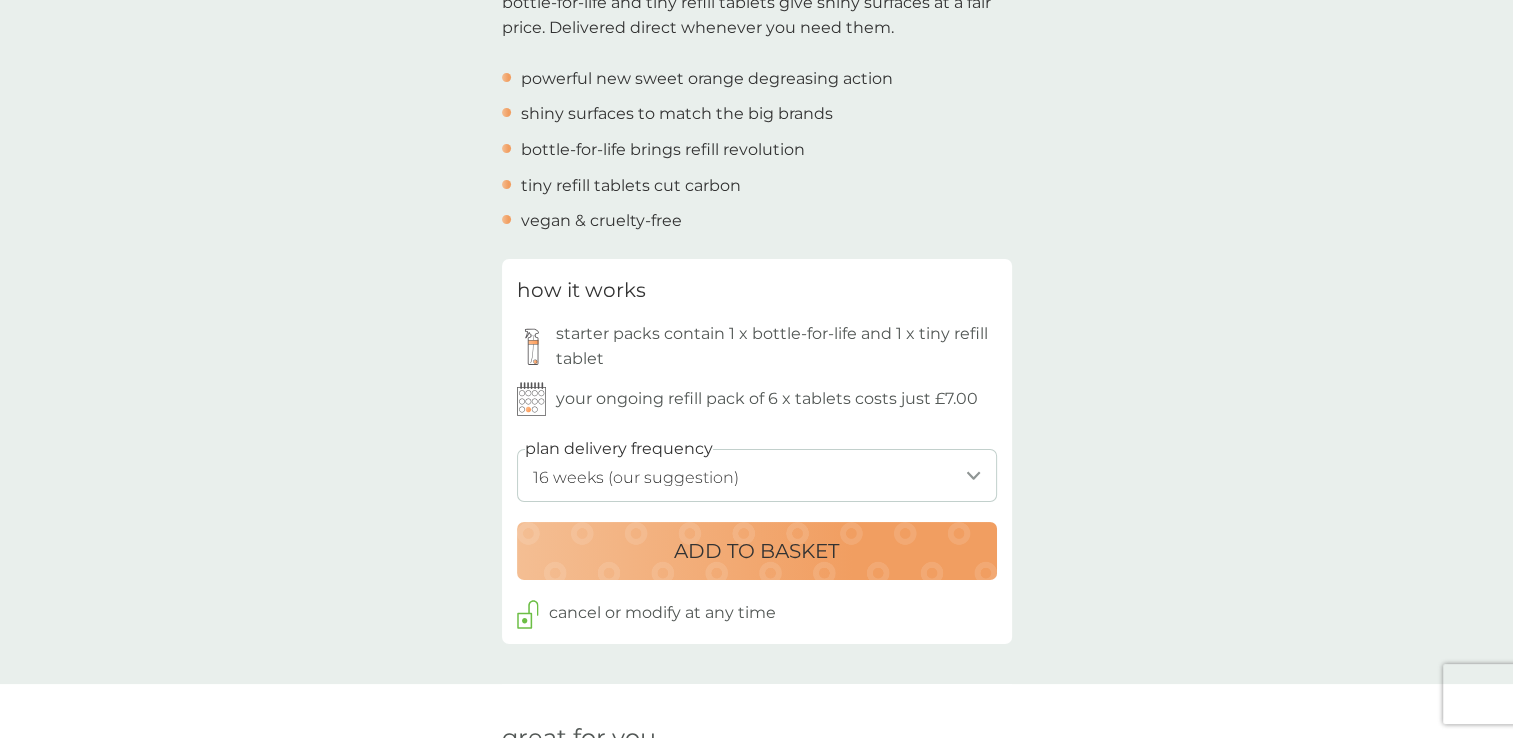 scroll, scrollTop: 770, scrollLeft: 0, axis: vertical 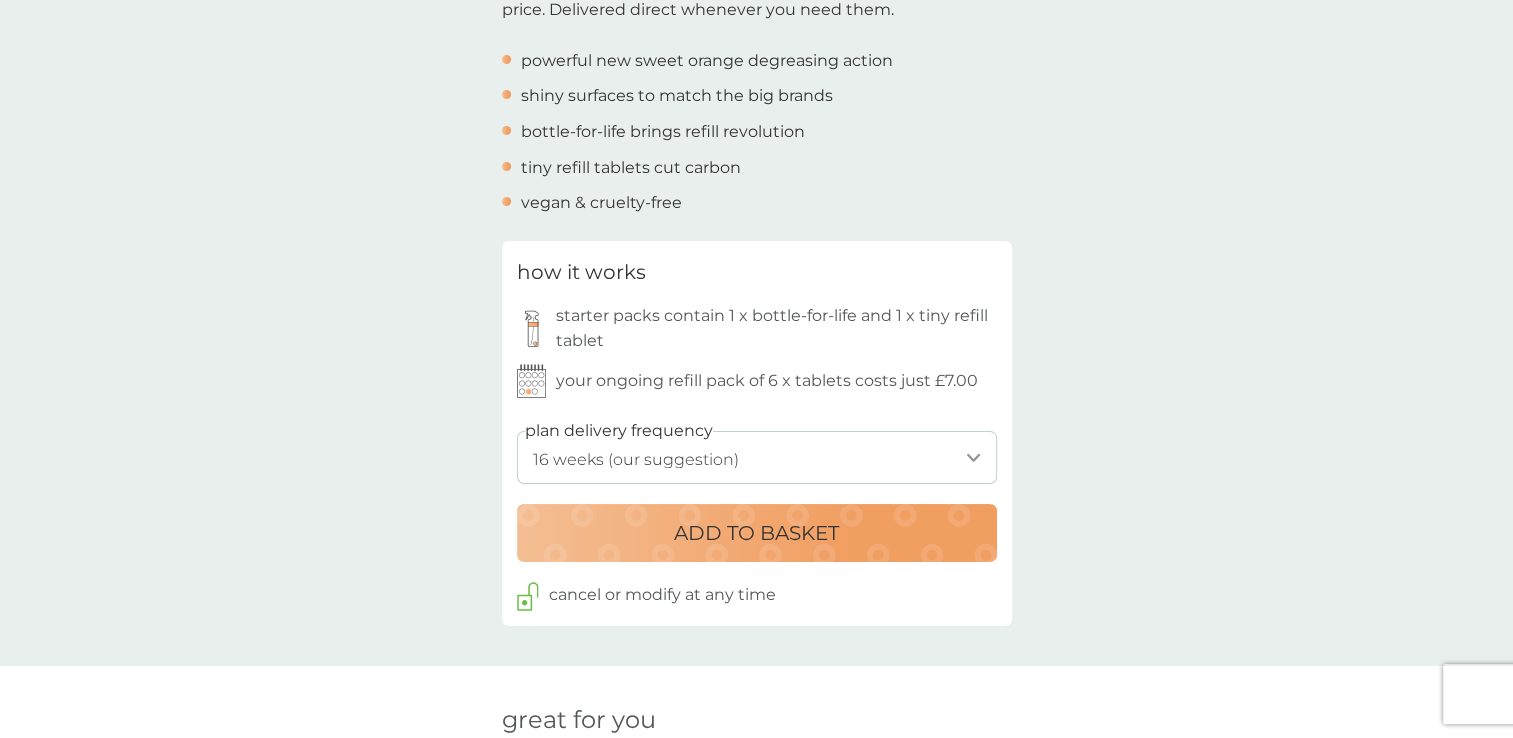 click on "ADD TO BASKET" at bounding box center (756, 533) 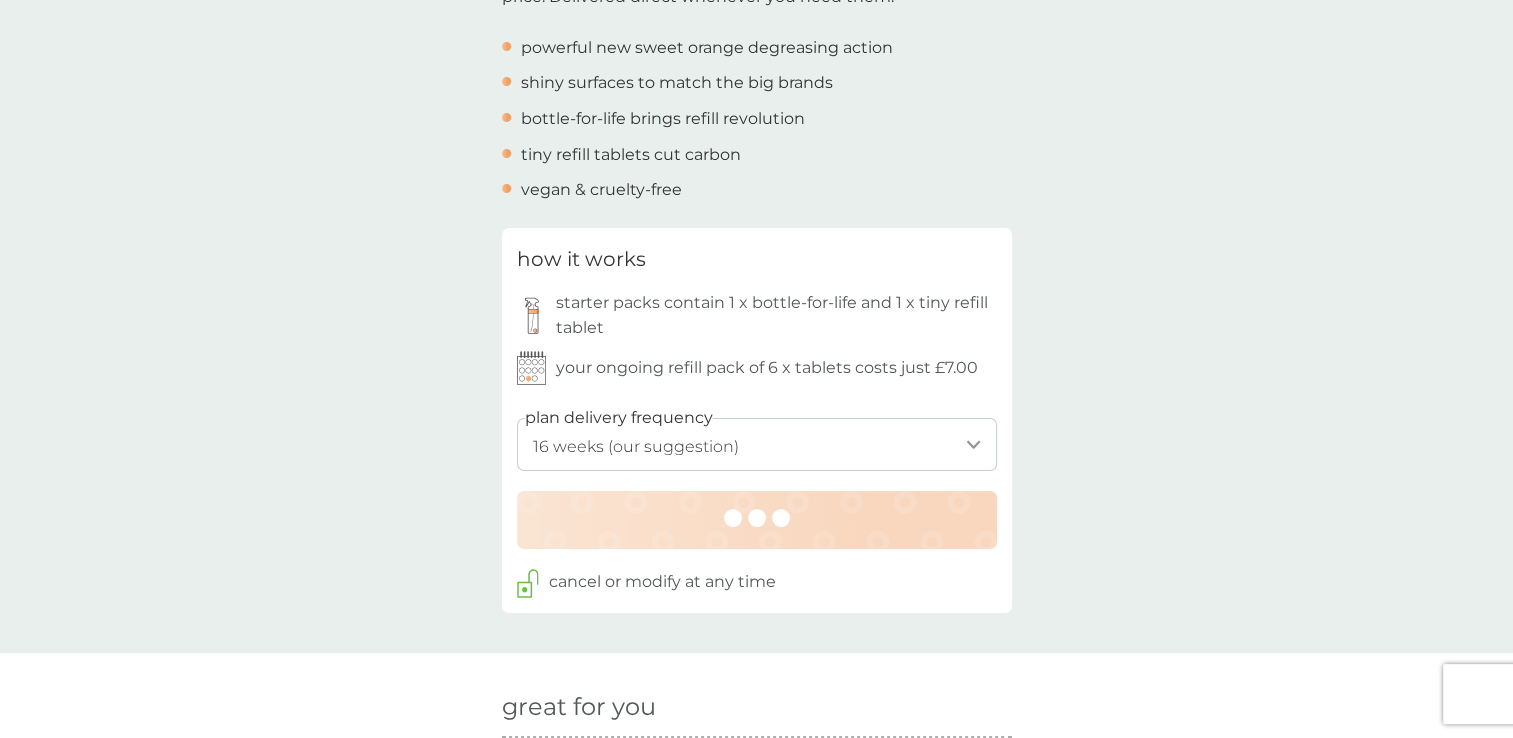scroll, scrollTop: 784, scrollLeft: 0, axis: vertical 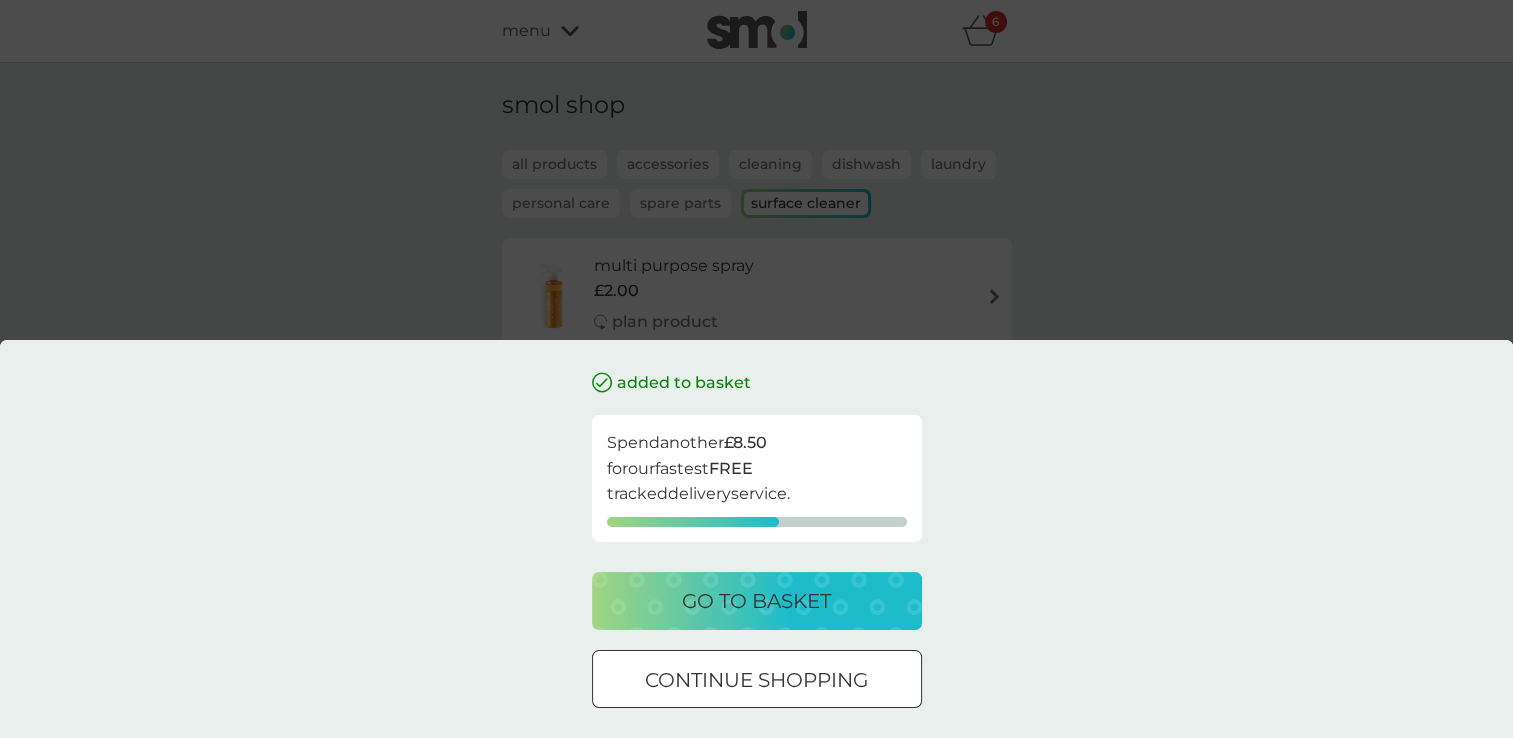 click on "continue shopping" at bounding box center [756, 680] 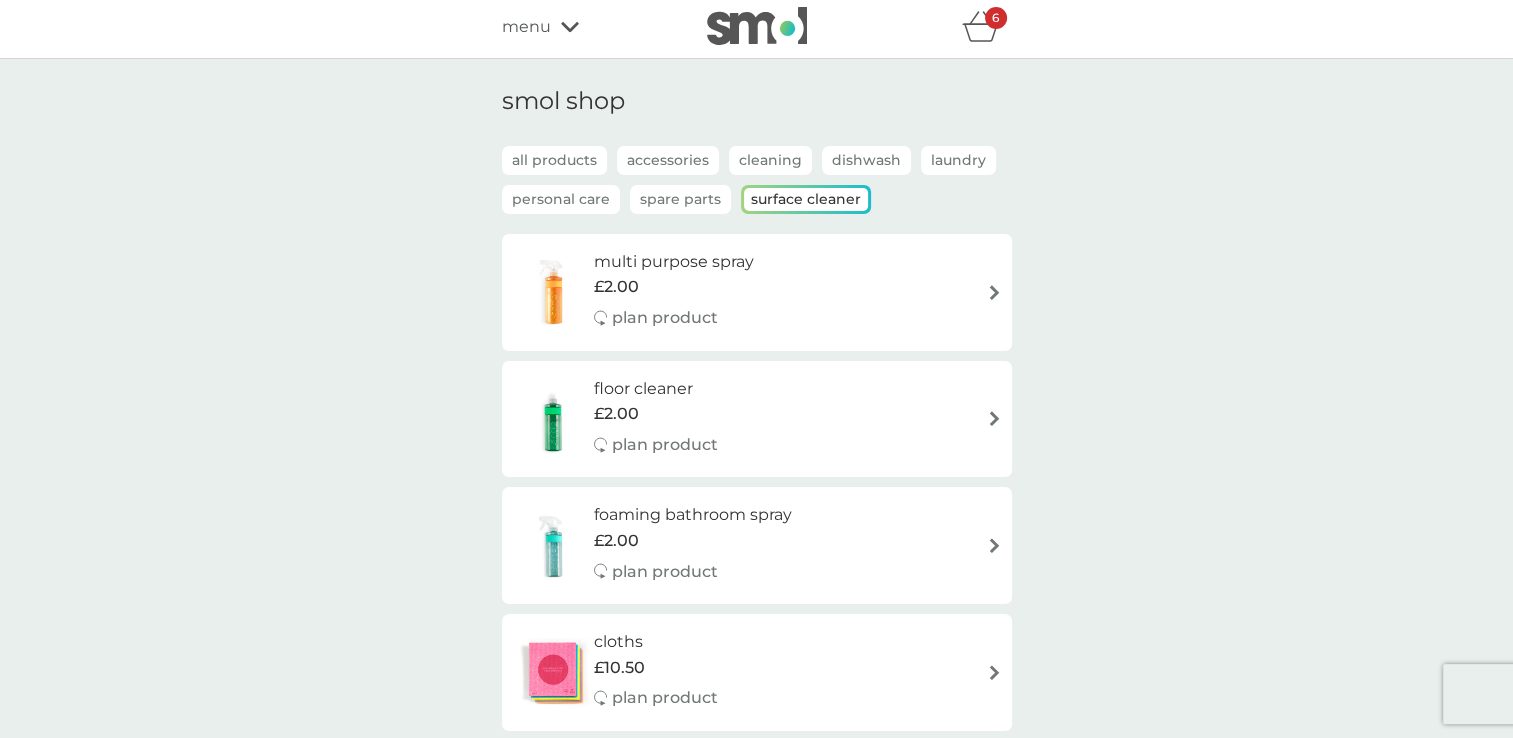 scroll, scrollTop: 0, scrollLeft: 0, axis: both 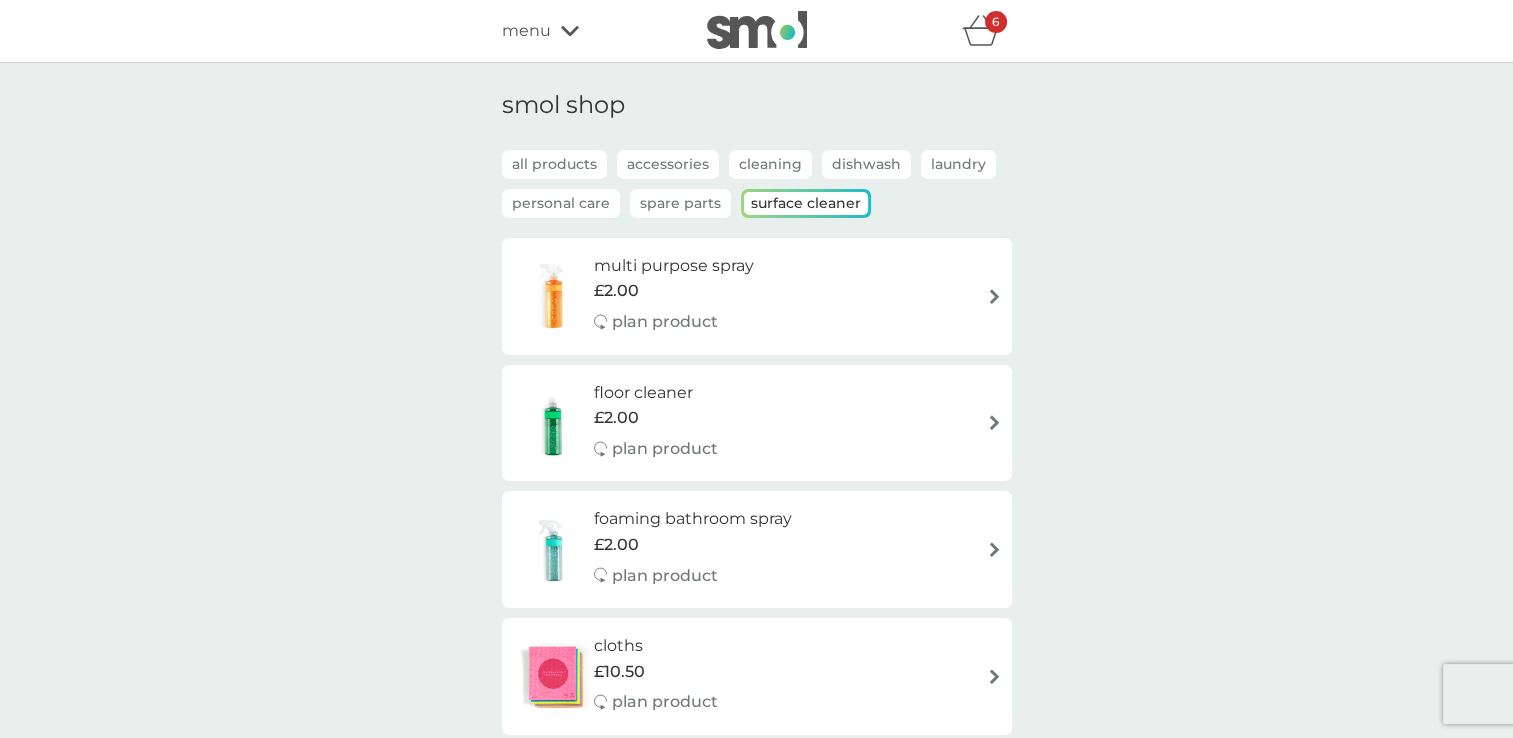 click on "Cleaning" at bounding box center (770, 164) 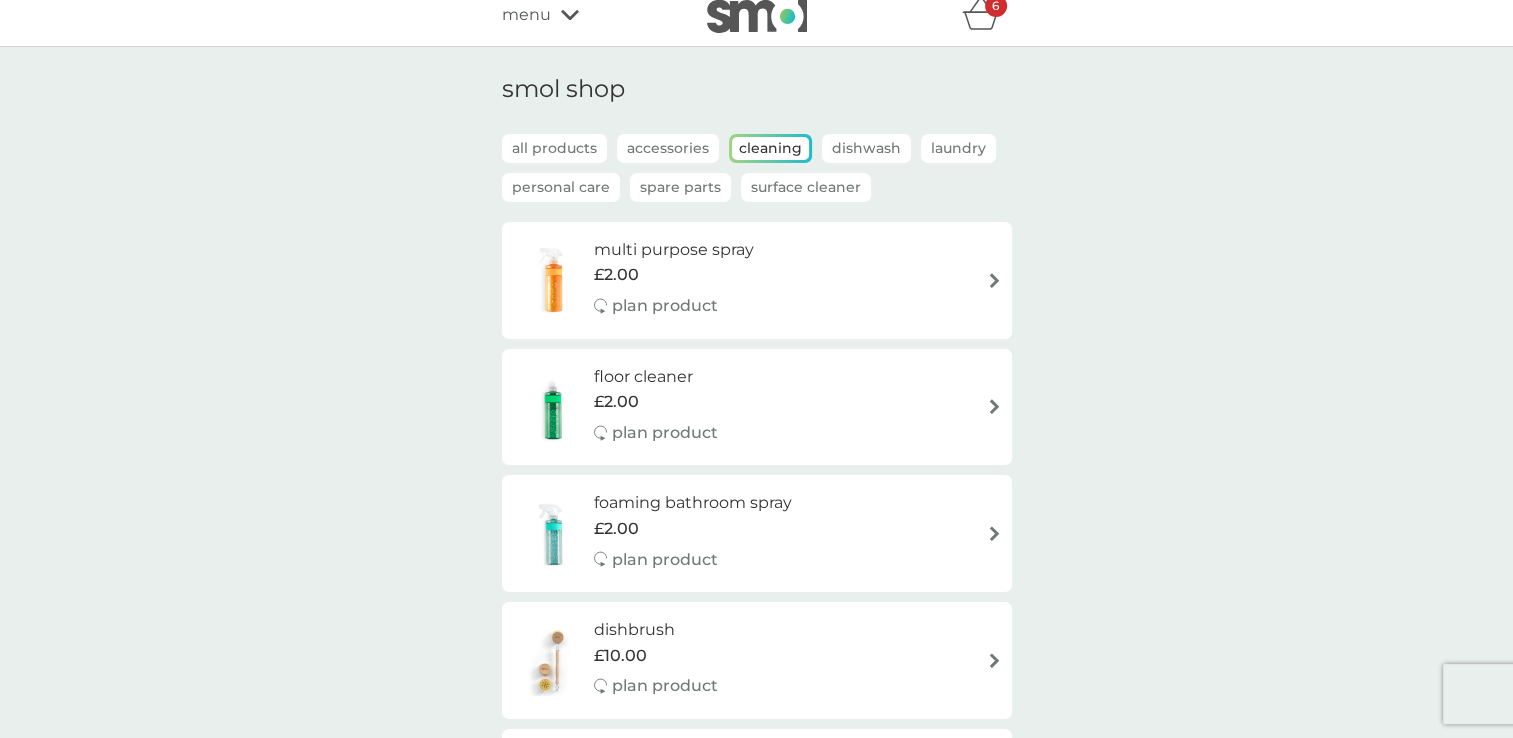 scroll, scrollTop: 11, scrollLeft: 0, axis: vertical 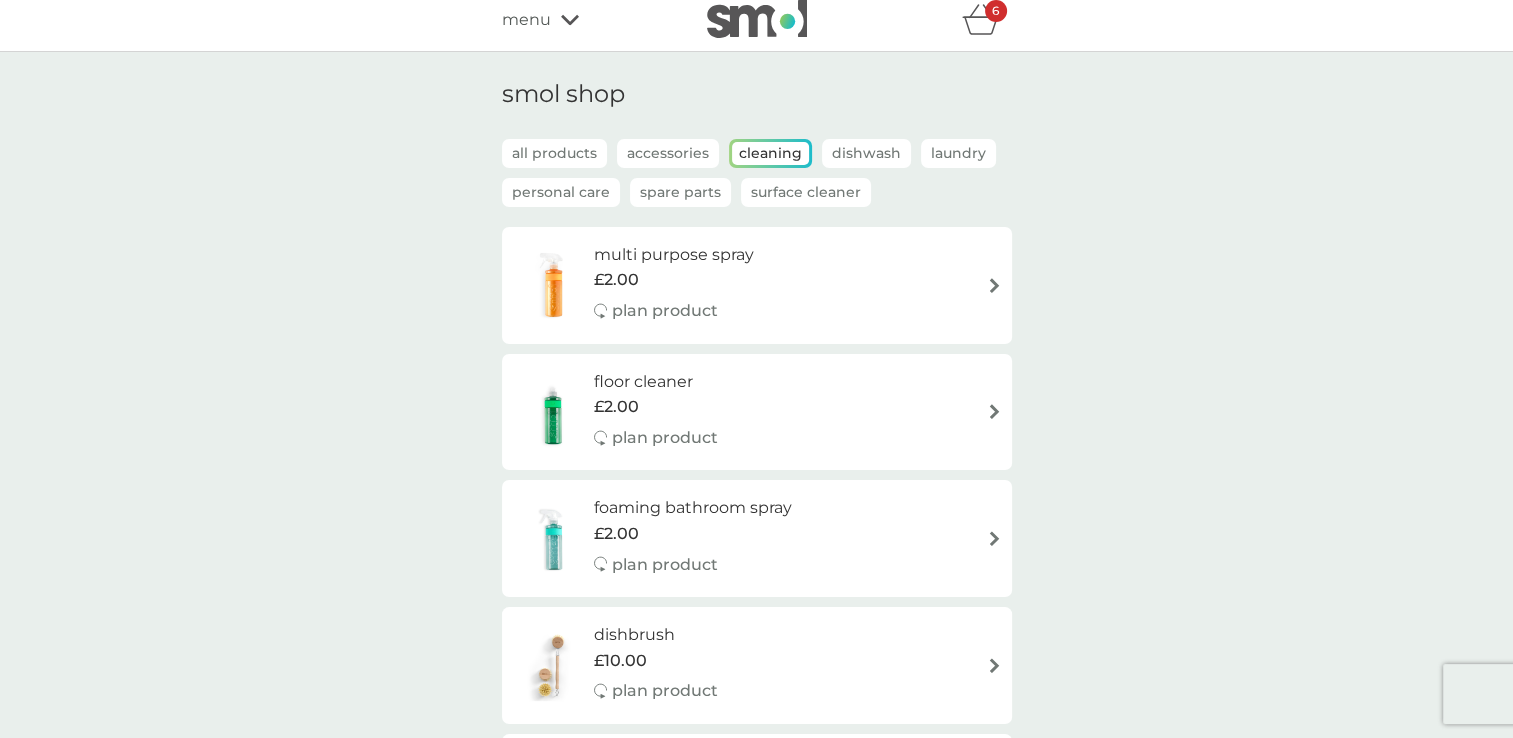 click on "all products" at bounding box center [554, 153] 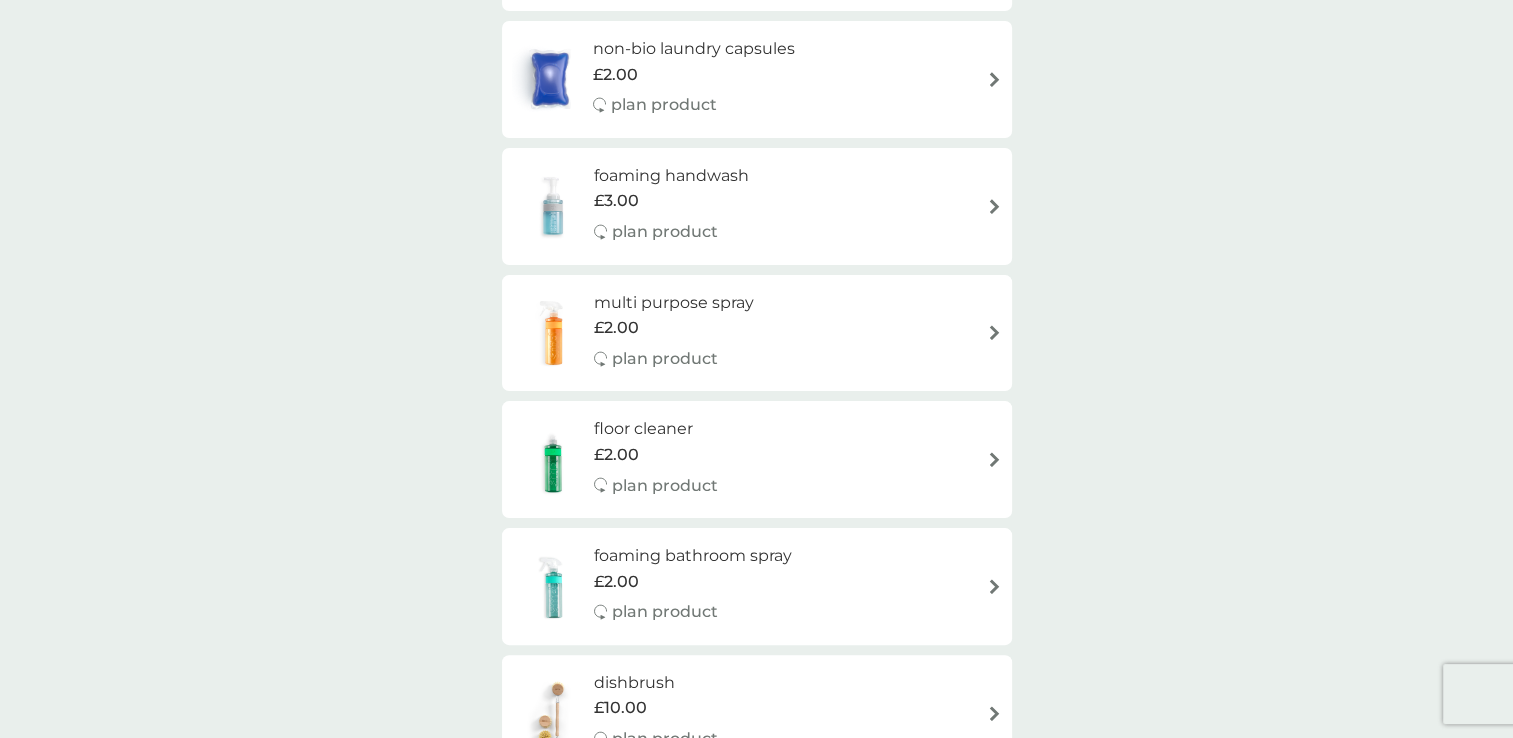 scroll, scrollTop: 262, scrollLeft: 0, axis: vertical 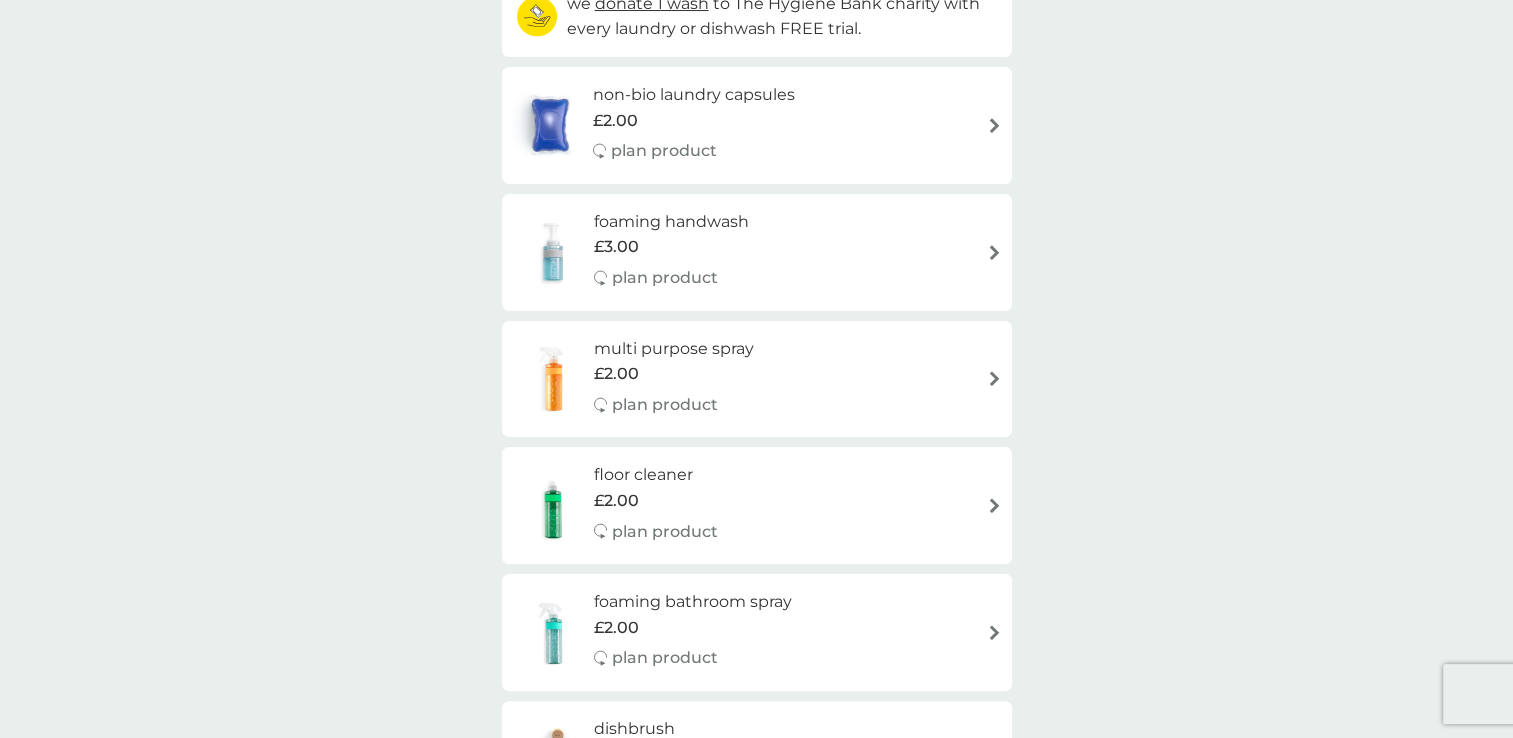 click on "plan product" at bounding box center [665, 278] 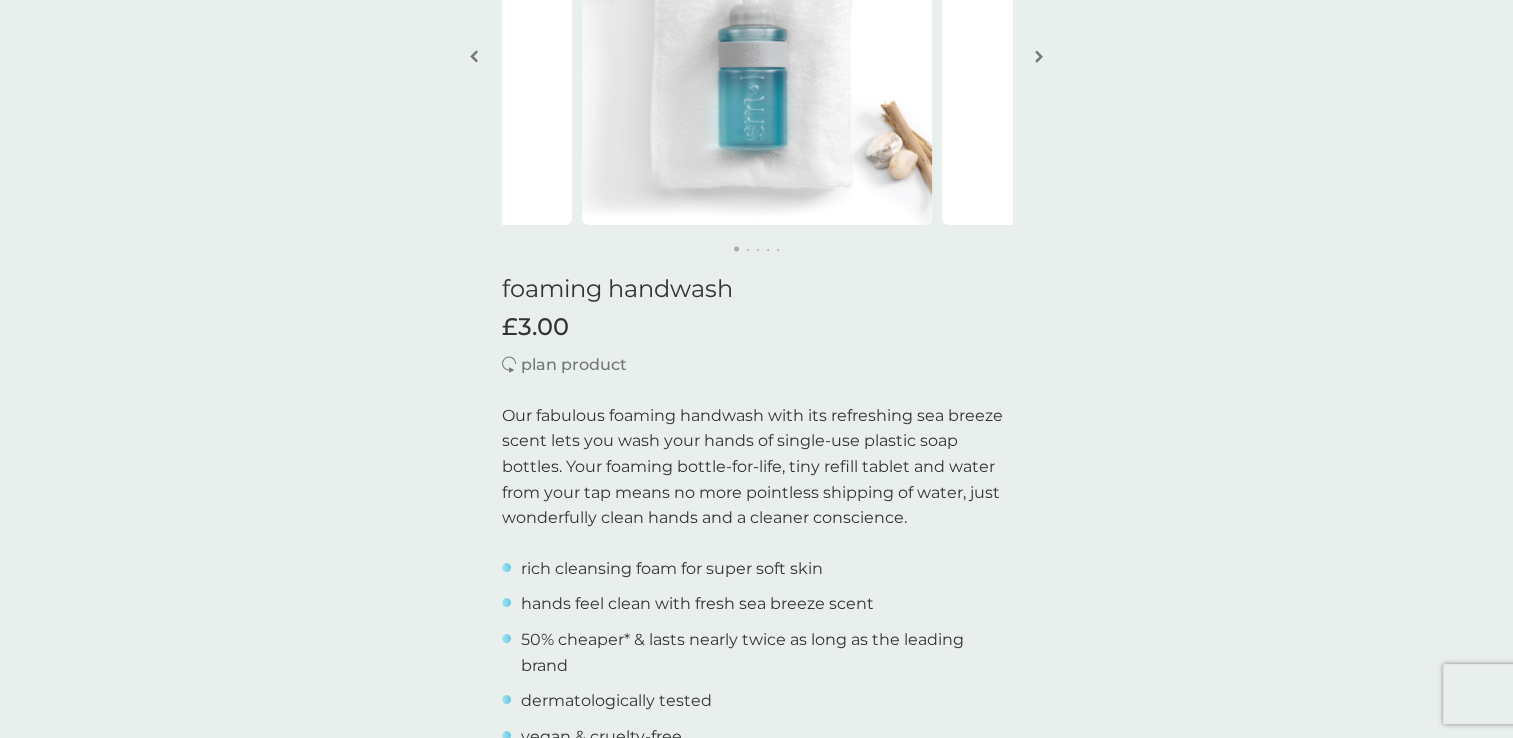 scroll, scrollTop: 0, scrollLeft: 0, axis: both 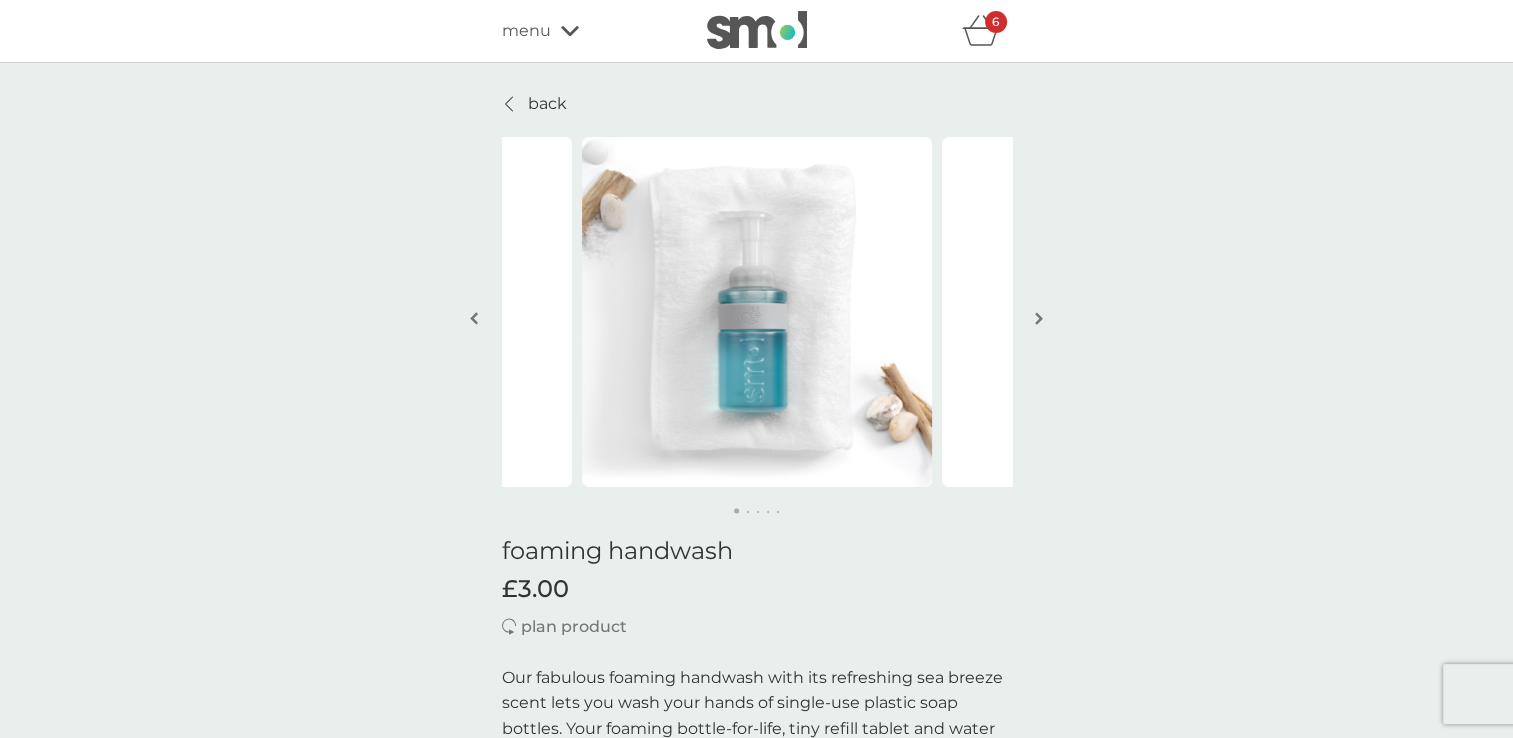 click at bounding box center (757, 312) 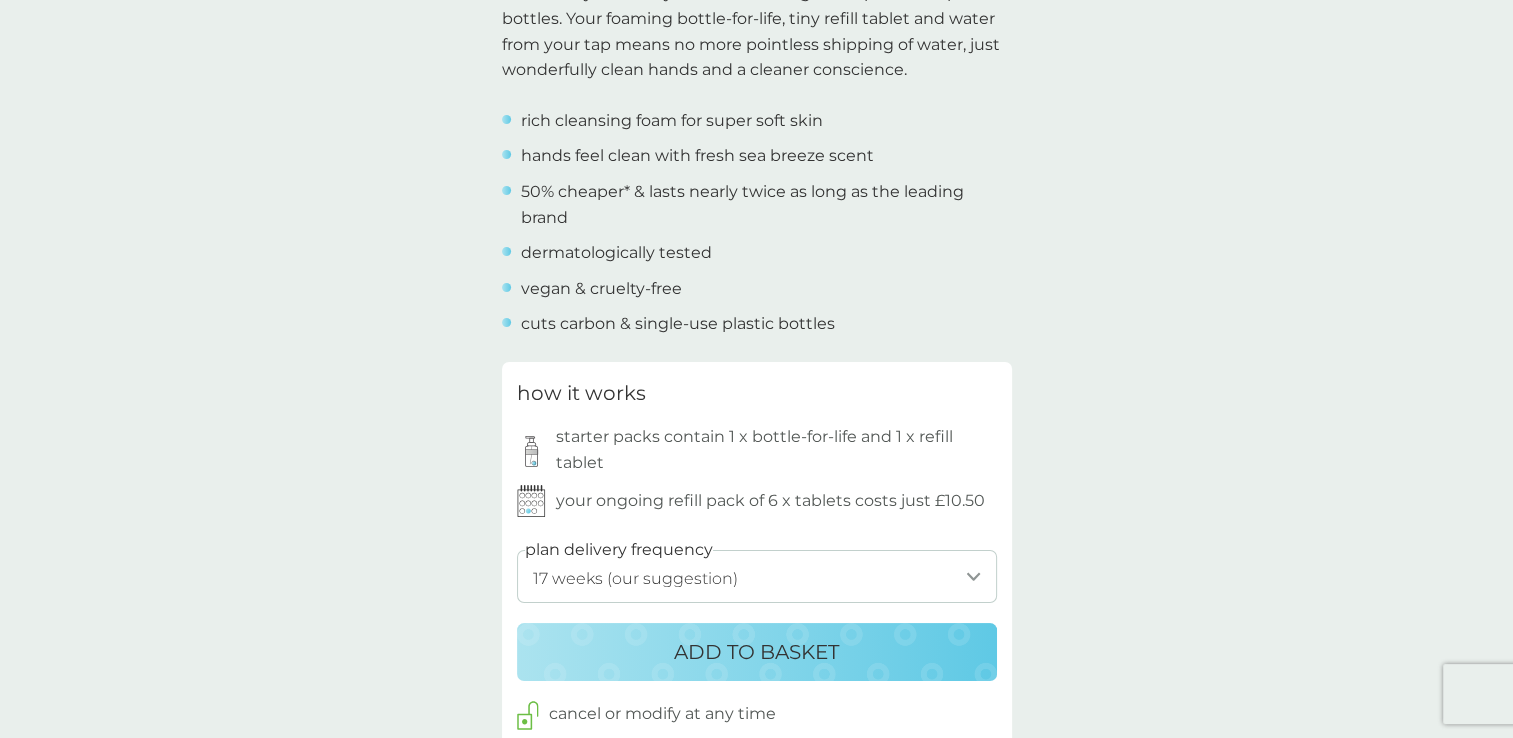 scroll, scrollTop: 711, scrollLeft: 0, axis: vertical 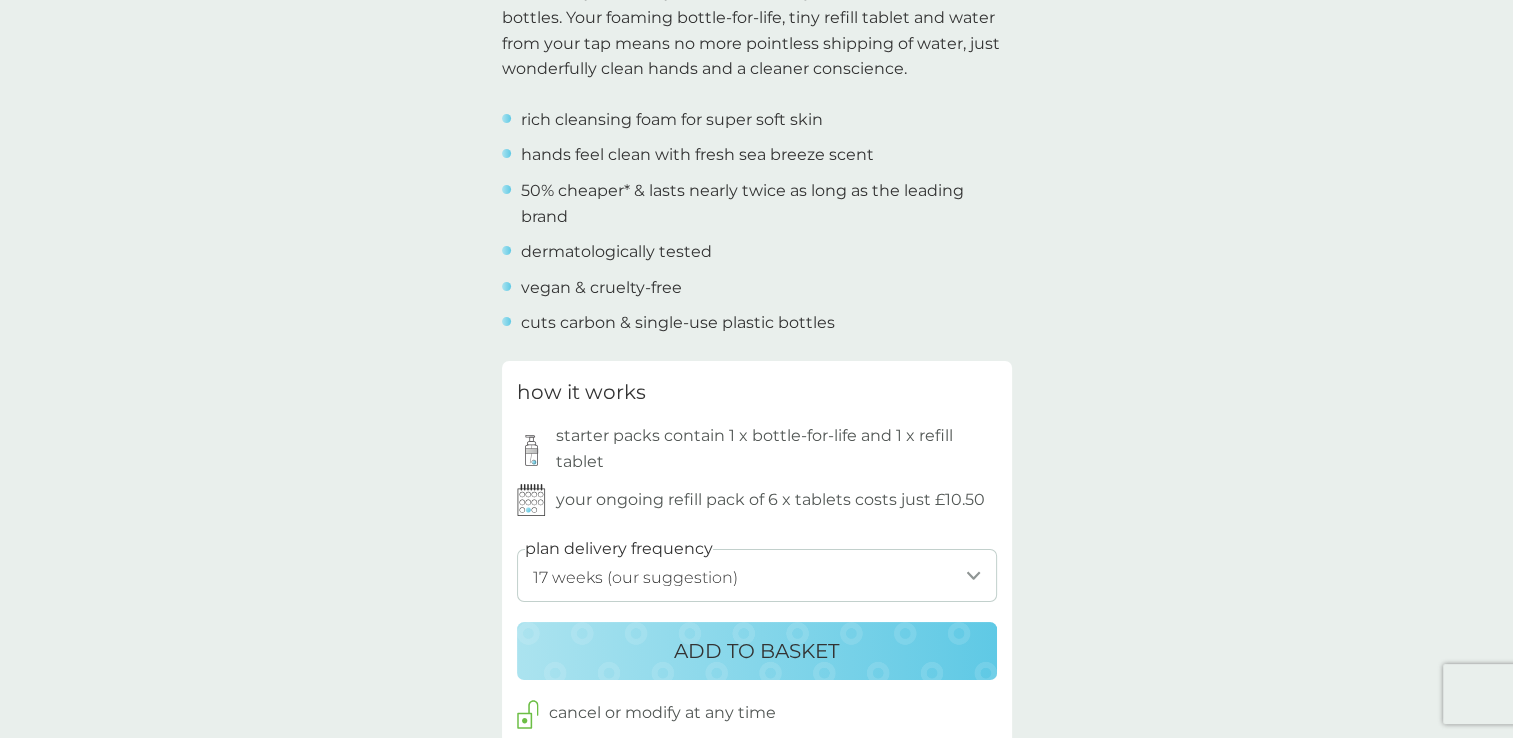 click on "1 week  2 weeks  3 weeks  4 weeks  5 weeks  6 weeks  7 weeks  8 weeks  9 weeks  10 weeks  11 weeks  12 weeks  13 weeks  14 weeks  15 weeks  16 weeks  17 weeks (our suggestion) 18 weeks  19 weeks  20 weeks  21 weeks  22 weeks  23 weeks  24 weeks  25 weeks  26 weeks" at bounding box center [757, 575] 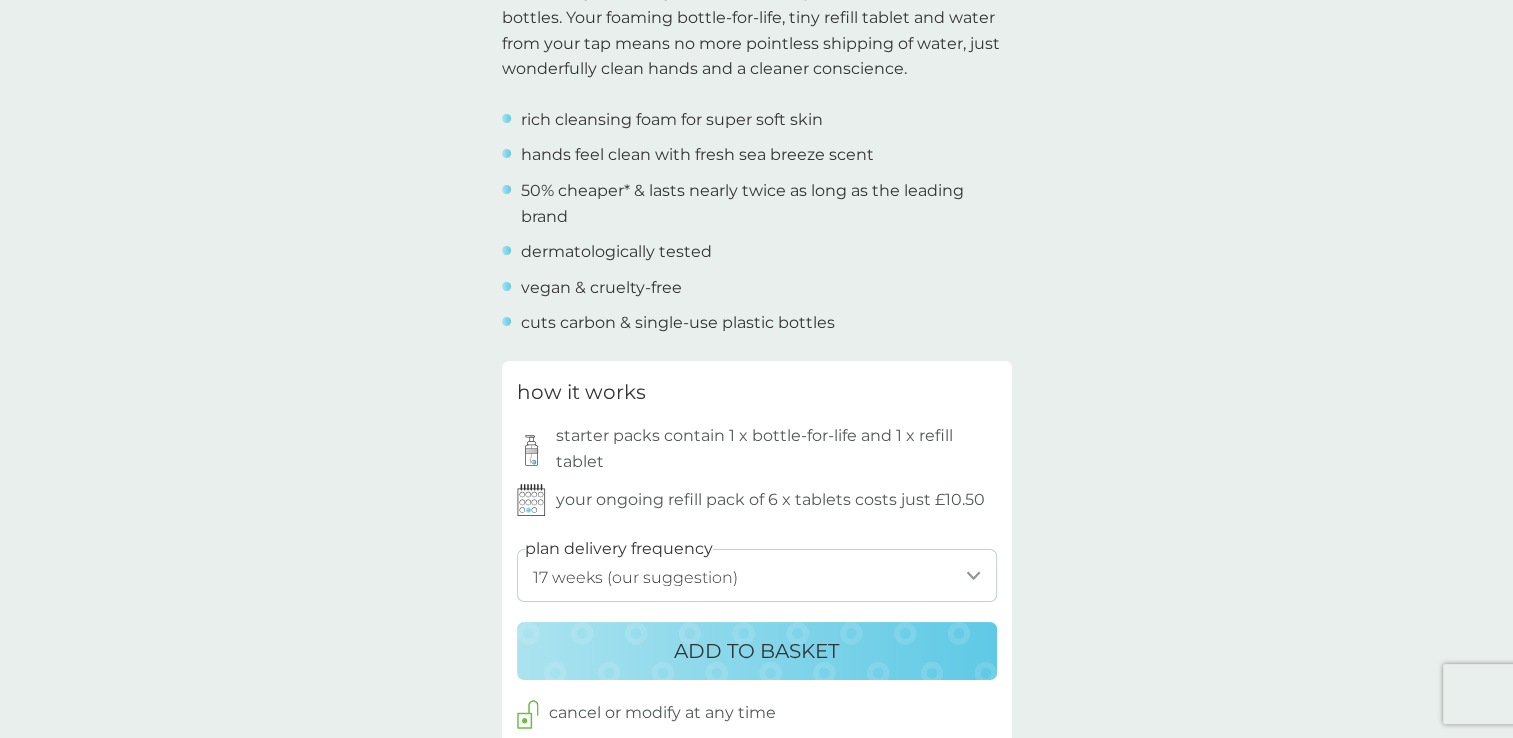 click on "ADD TO BASKET" at bounding box center (756, 651) 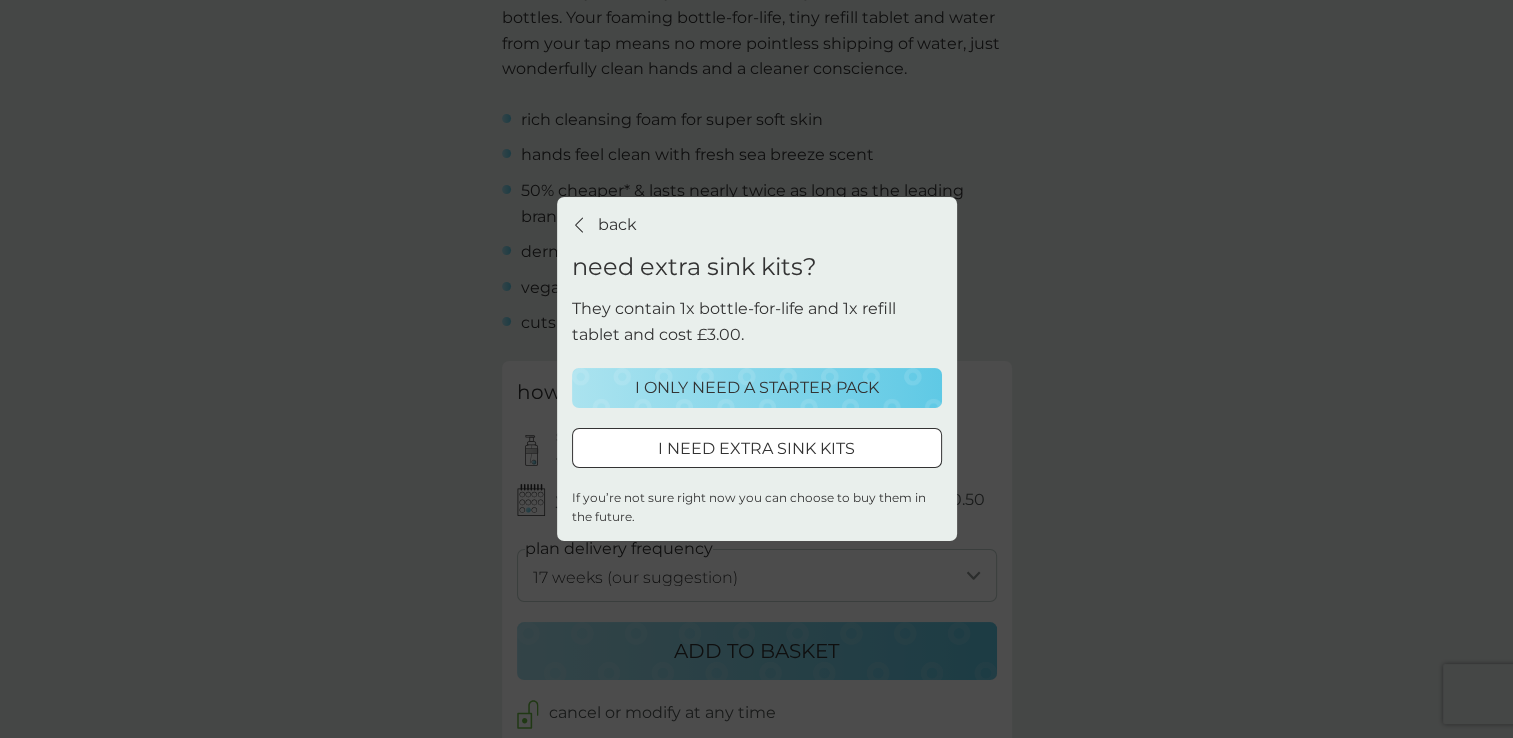 click on "back" 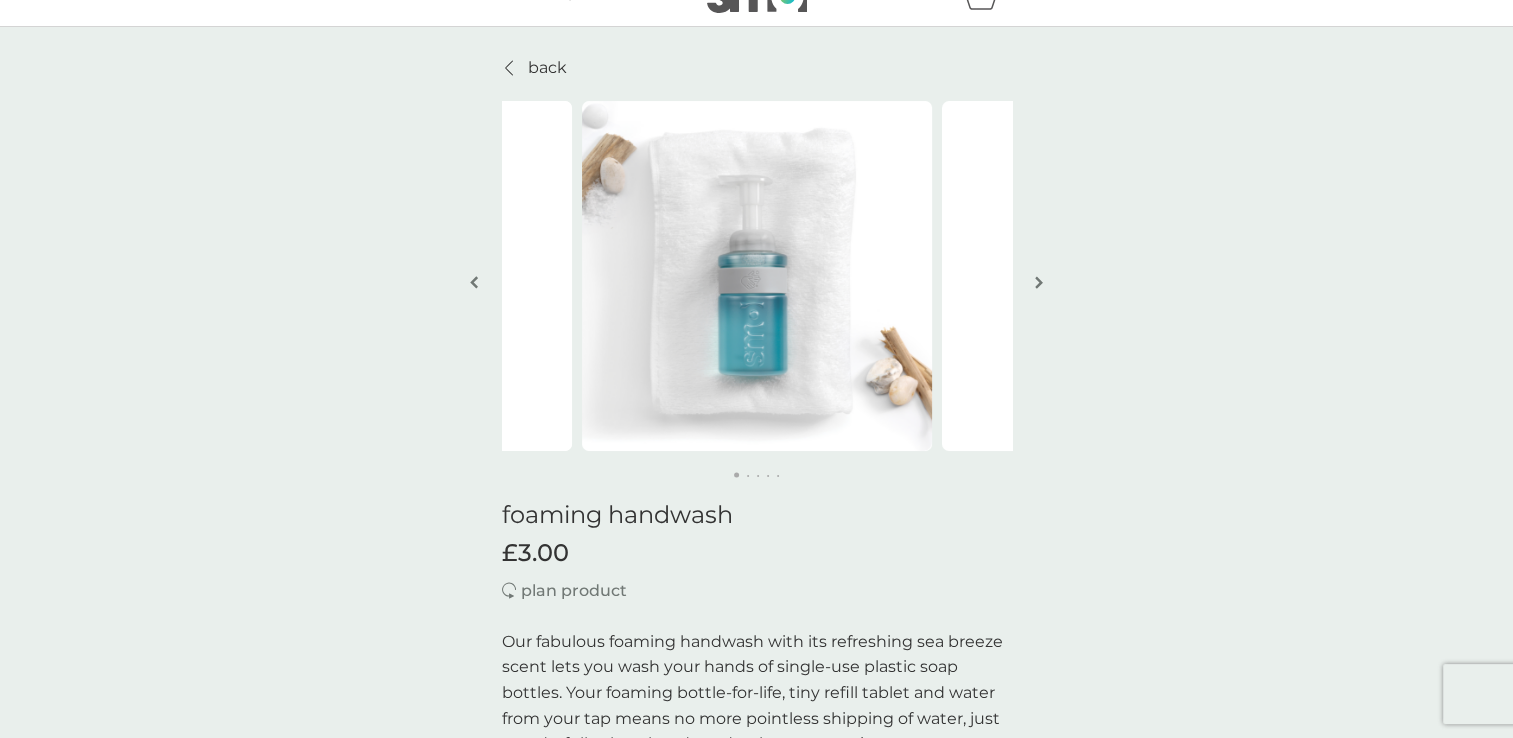 scroll, scrollTop: 0, scrollLeft: 0, axis: both 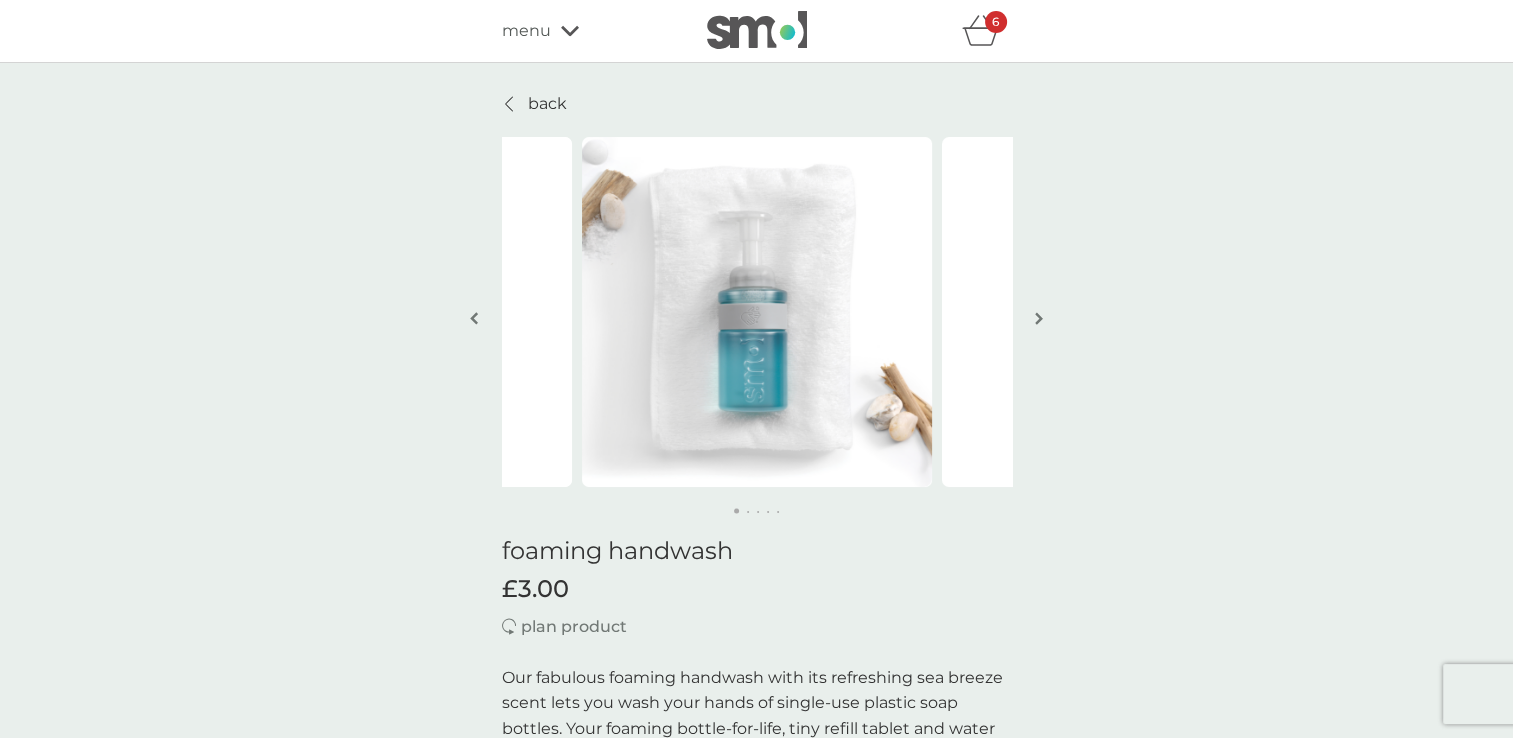 click on "menu" at bounding box center (587, 31) 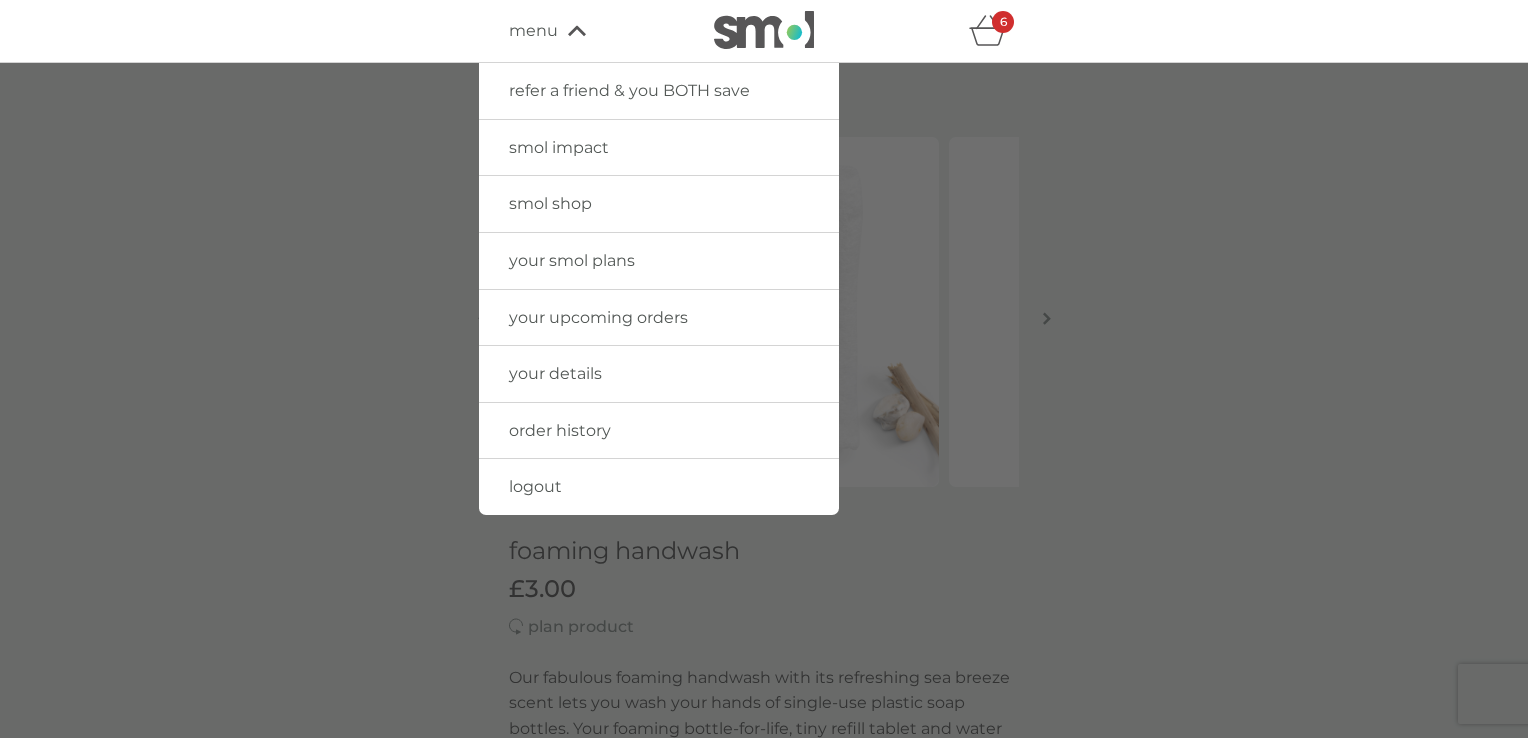click on "smol shop" at bounding box center [550, 203] 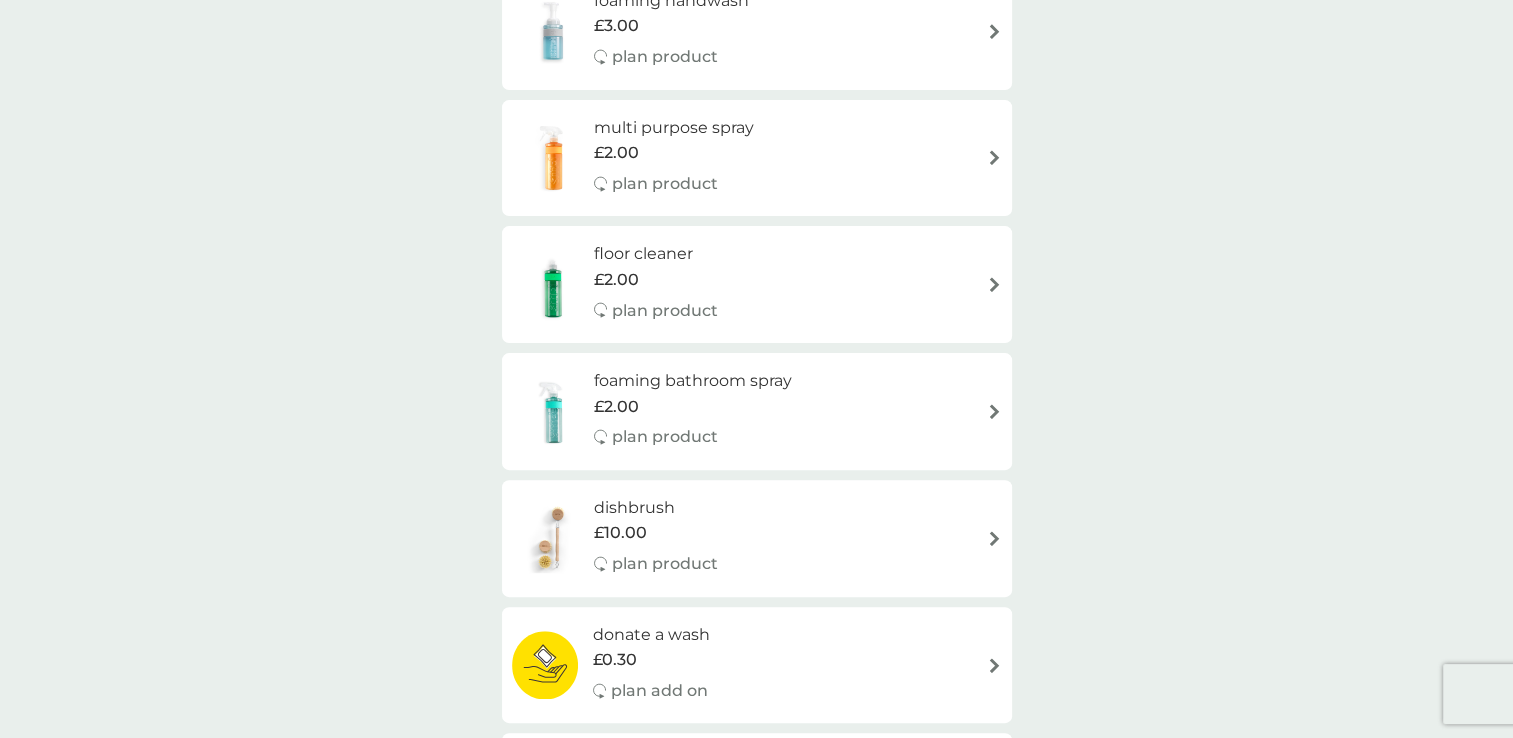 scroll, scrollTop: 0, scrollLeft: 0, axis: both 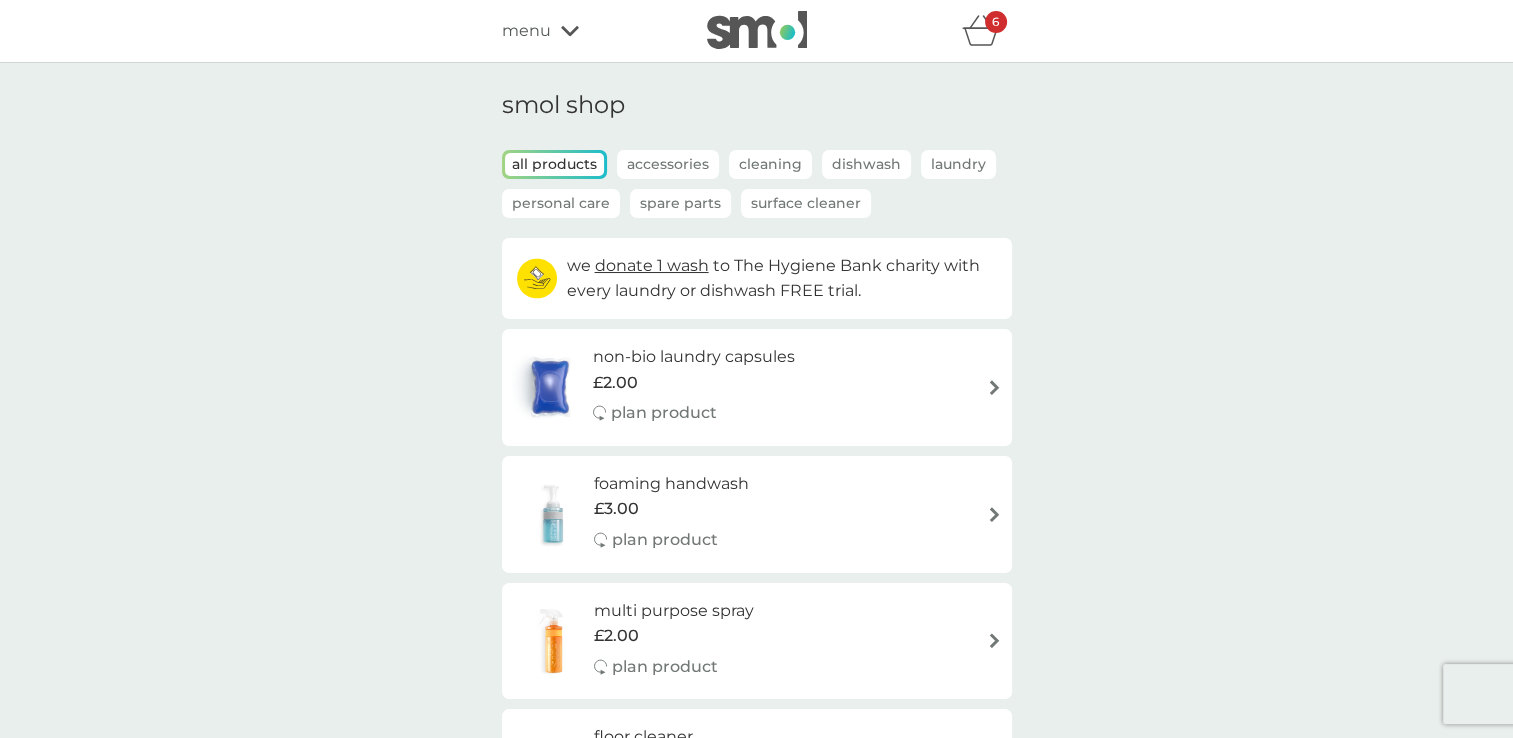 click on "6" at bounding box center [995, 22] 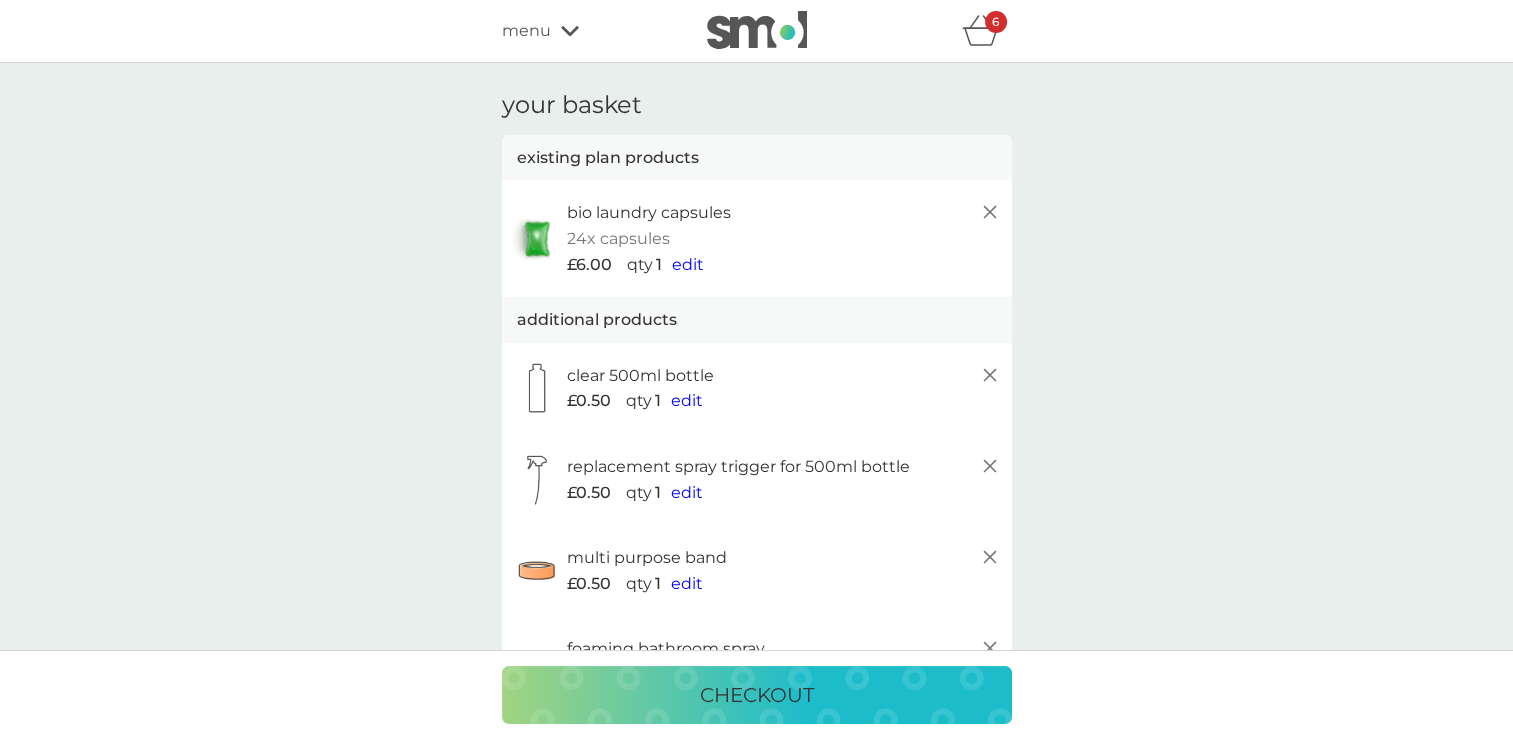 click 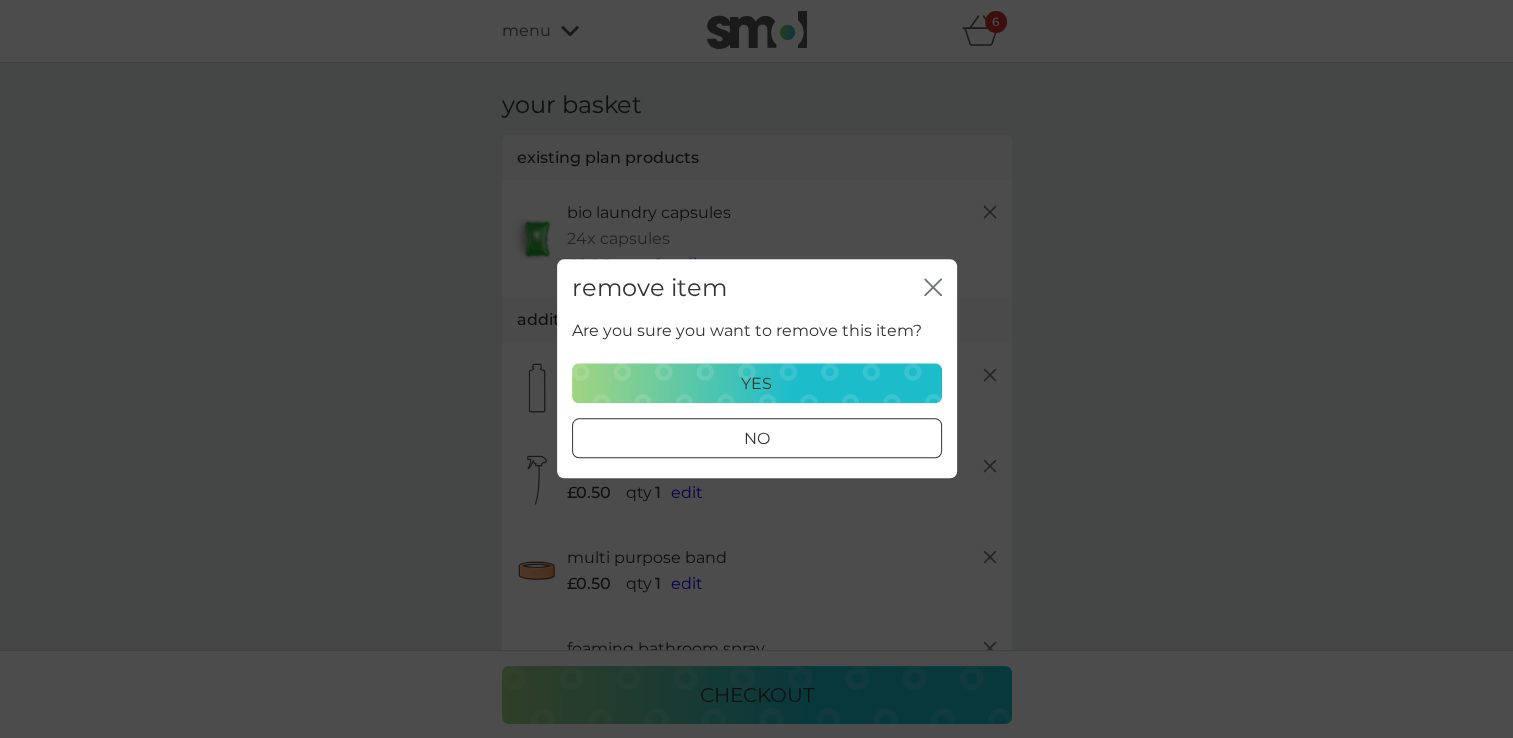 click on "yes" at bounding box center [757, 384] 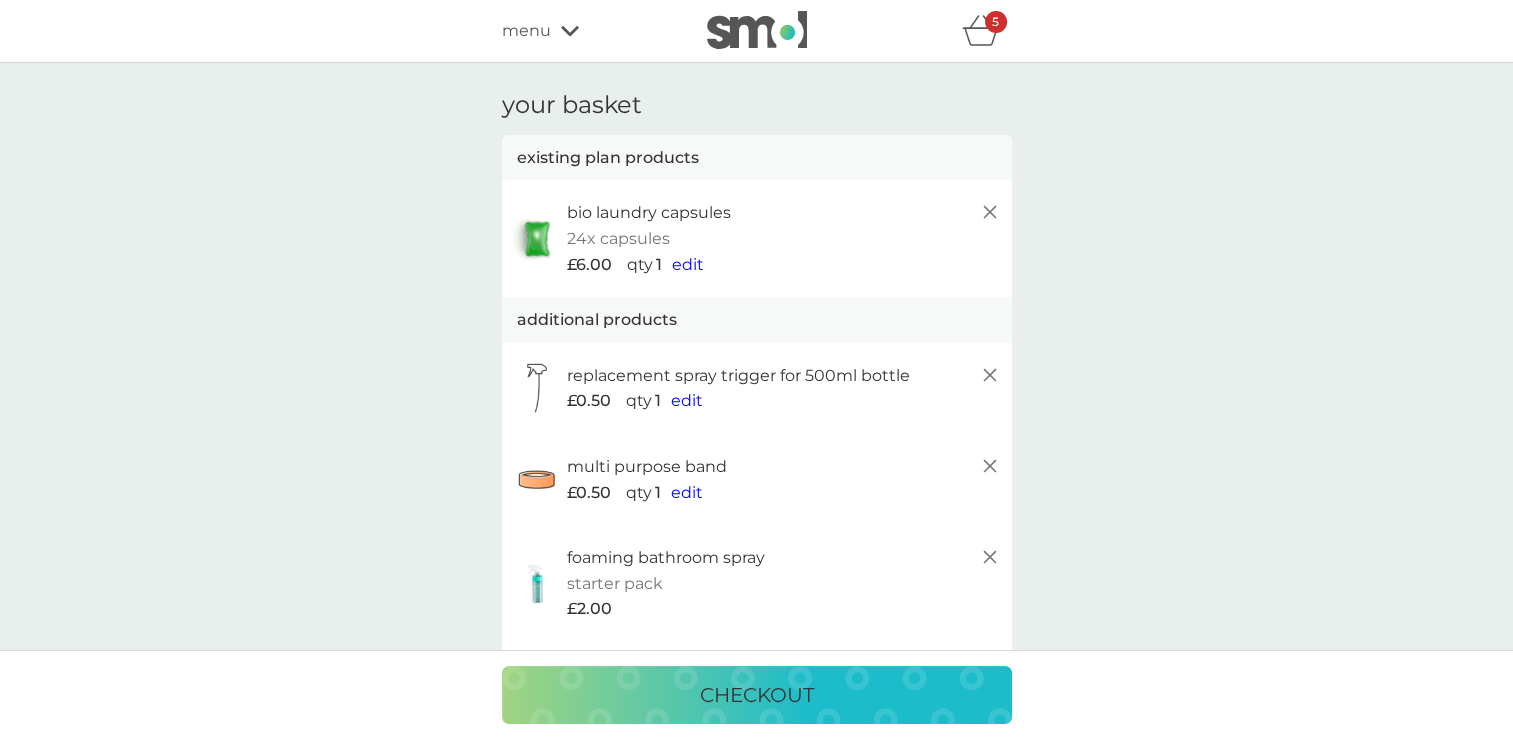 click 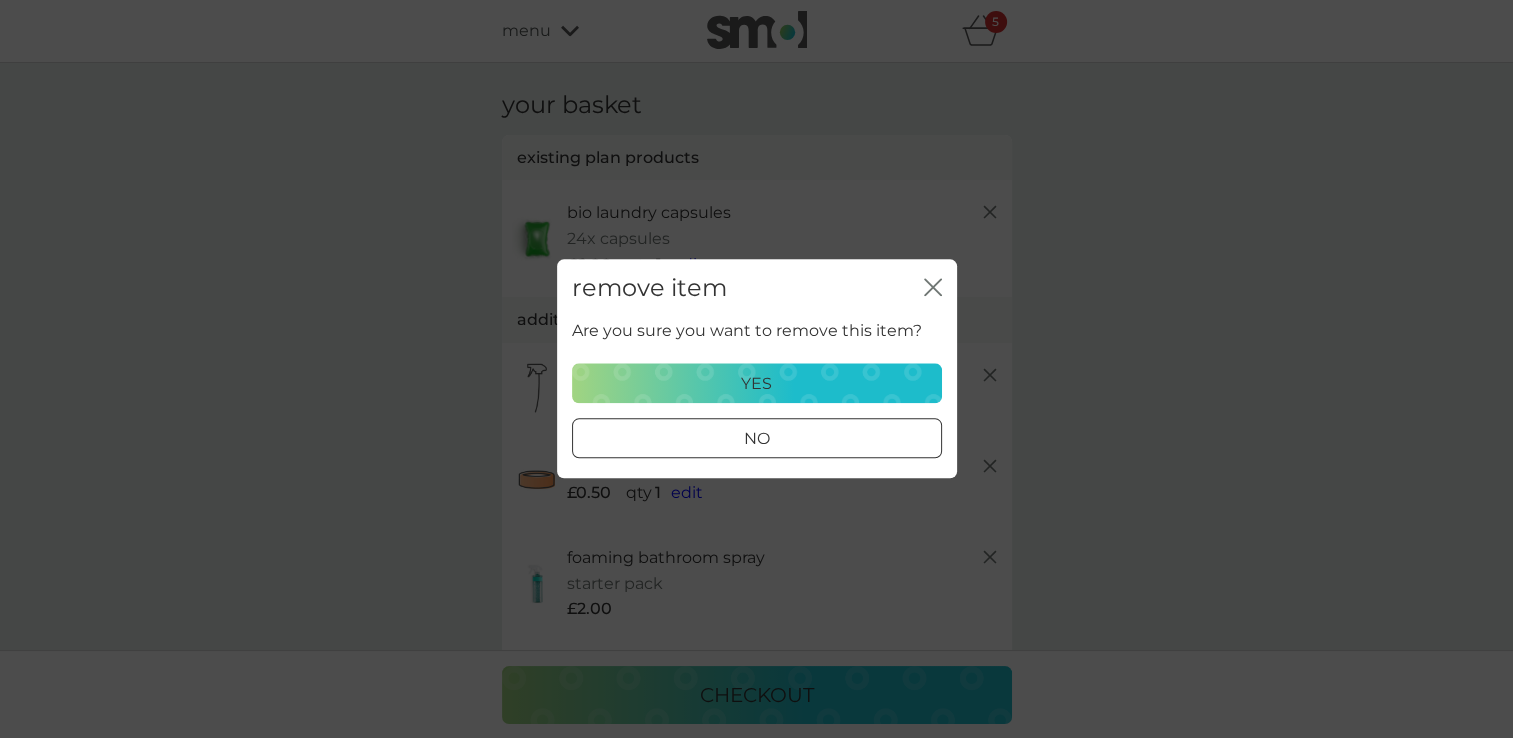 click on "remove item close Are you sure you want to remove this item? yes no" at bounding box center [756, 369] 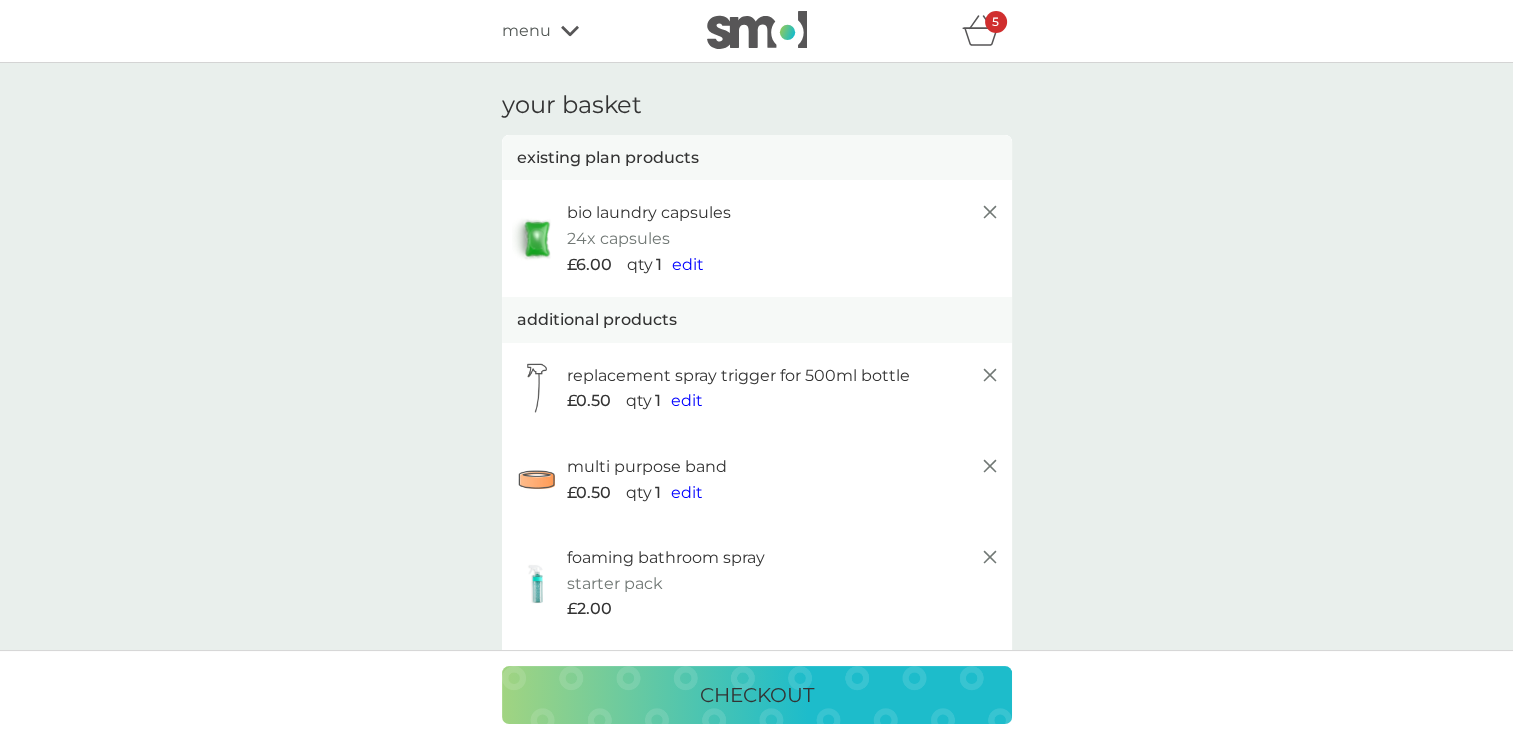 click on "replacement spray trigger for 500ml bottle" at bounding box center (784, 376) 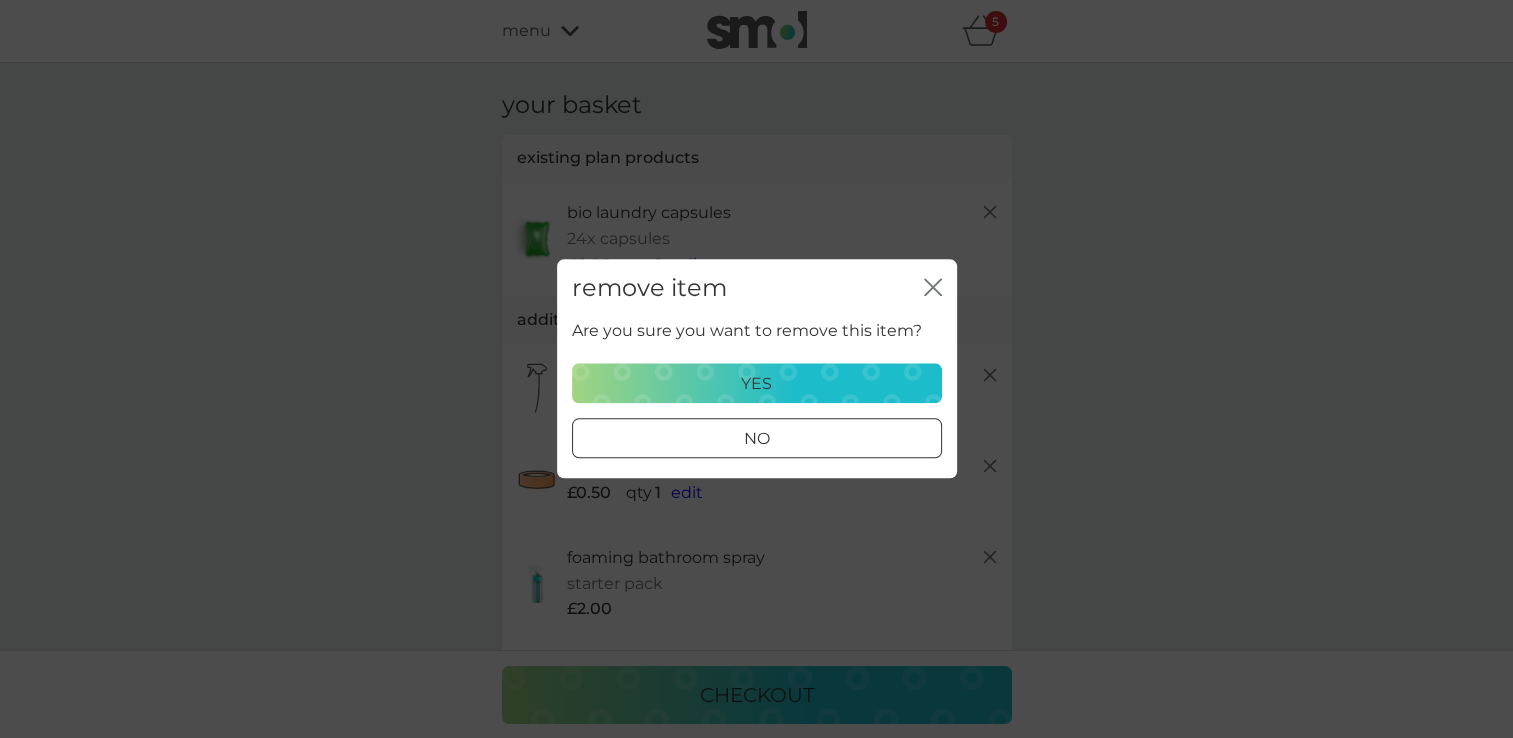 click on "yes" at bounding box center [757, 384] 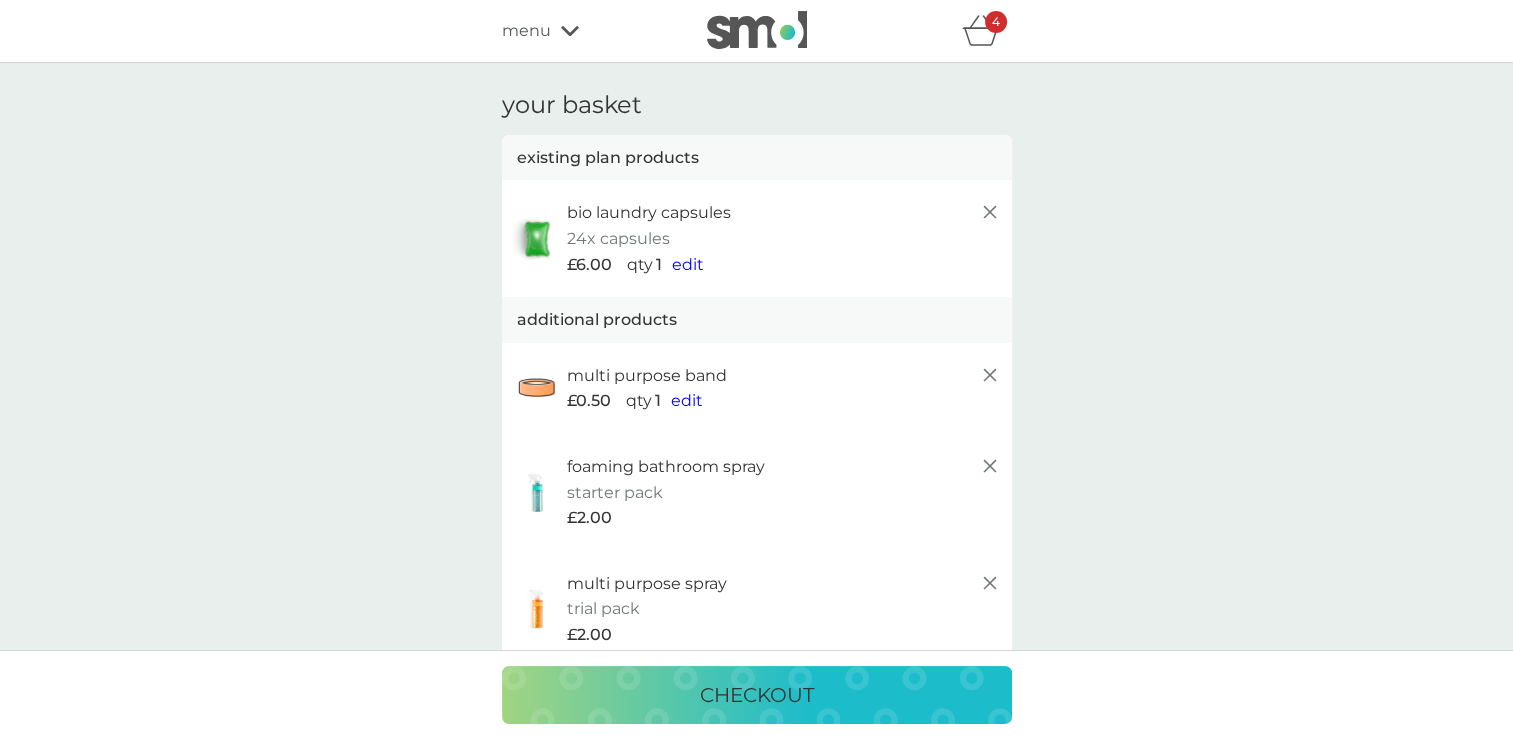 click 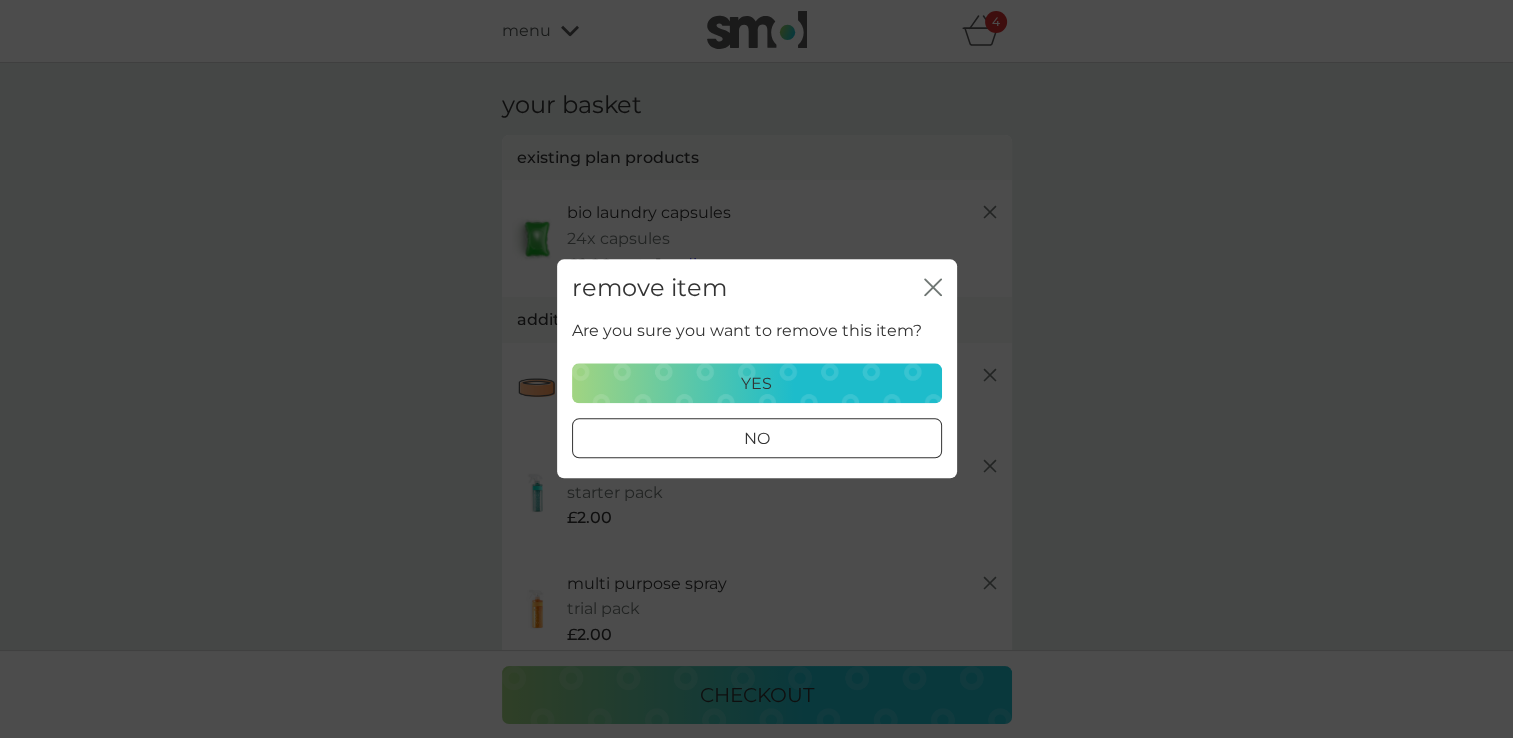 click on "yes" at bounding box center (757, 384) 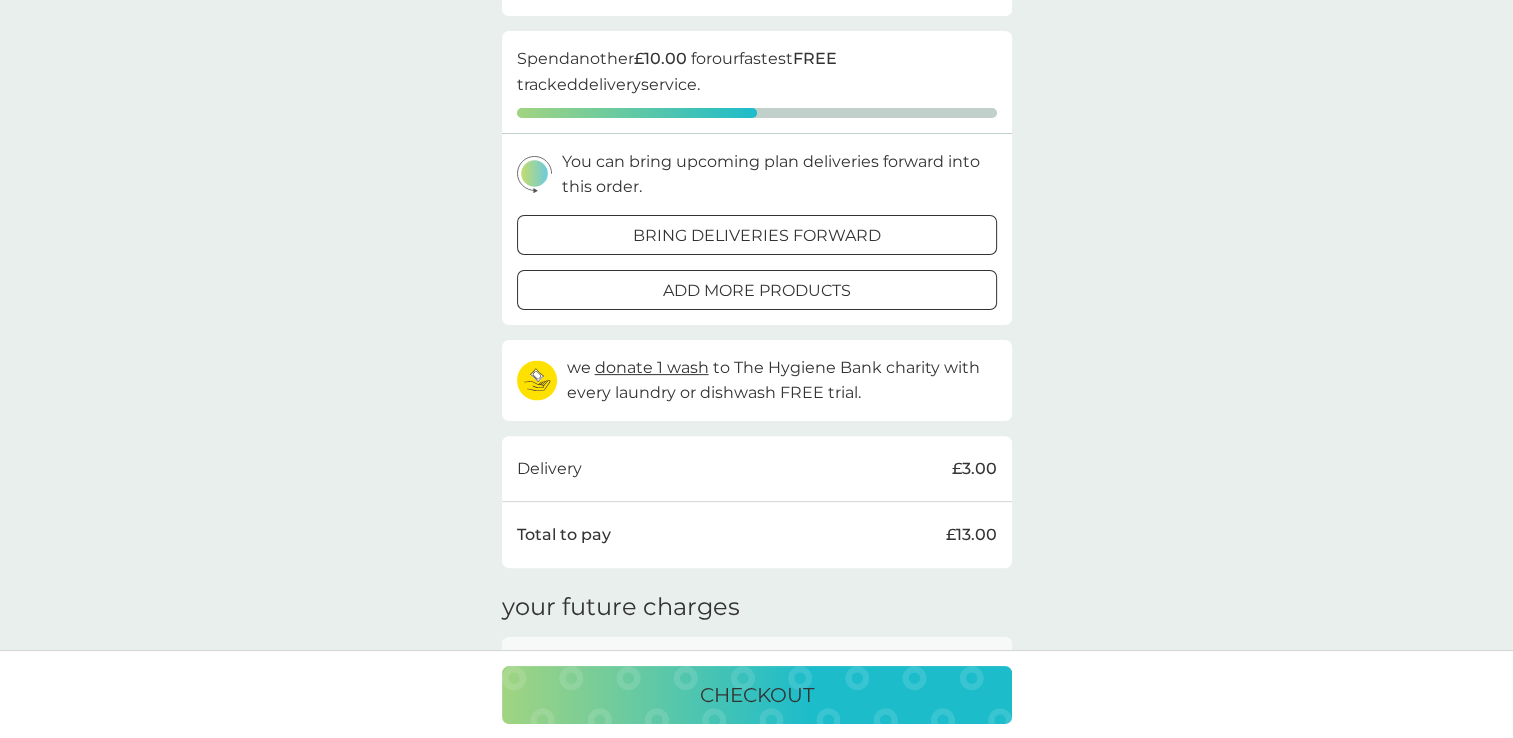 scroll, scrollTop: 582, scrollLeft: 0, axis: vertical 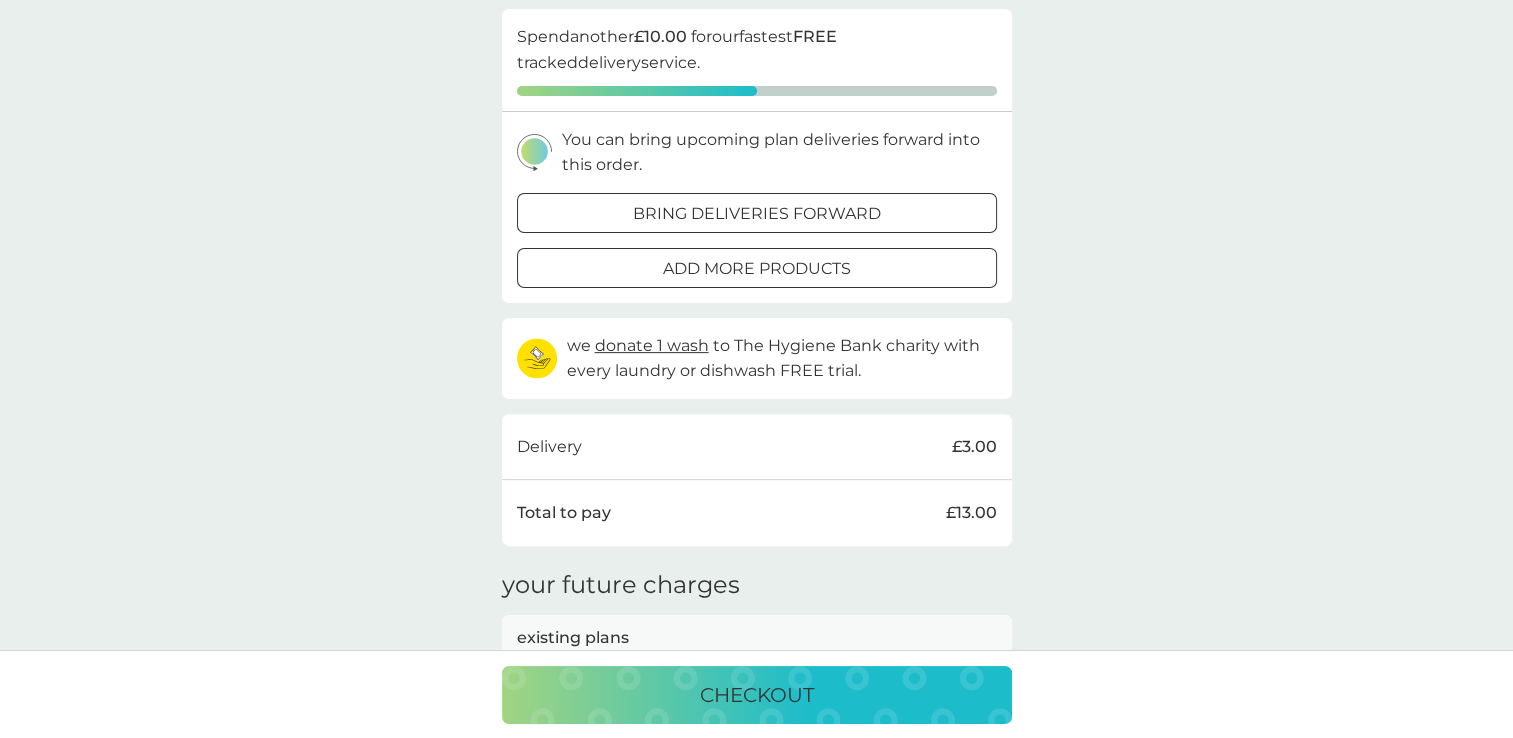 click on "checkout" at bounding box center [757, 695] 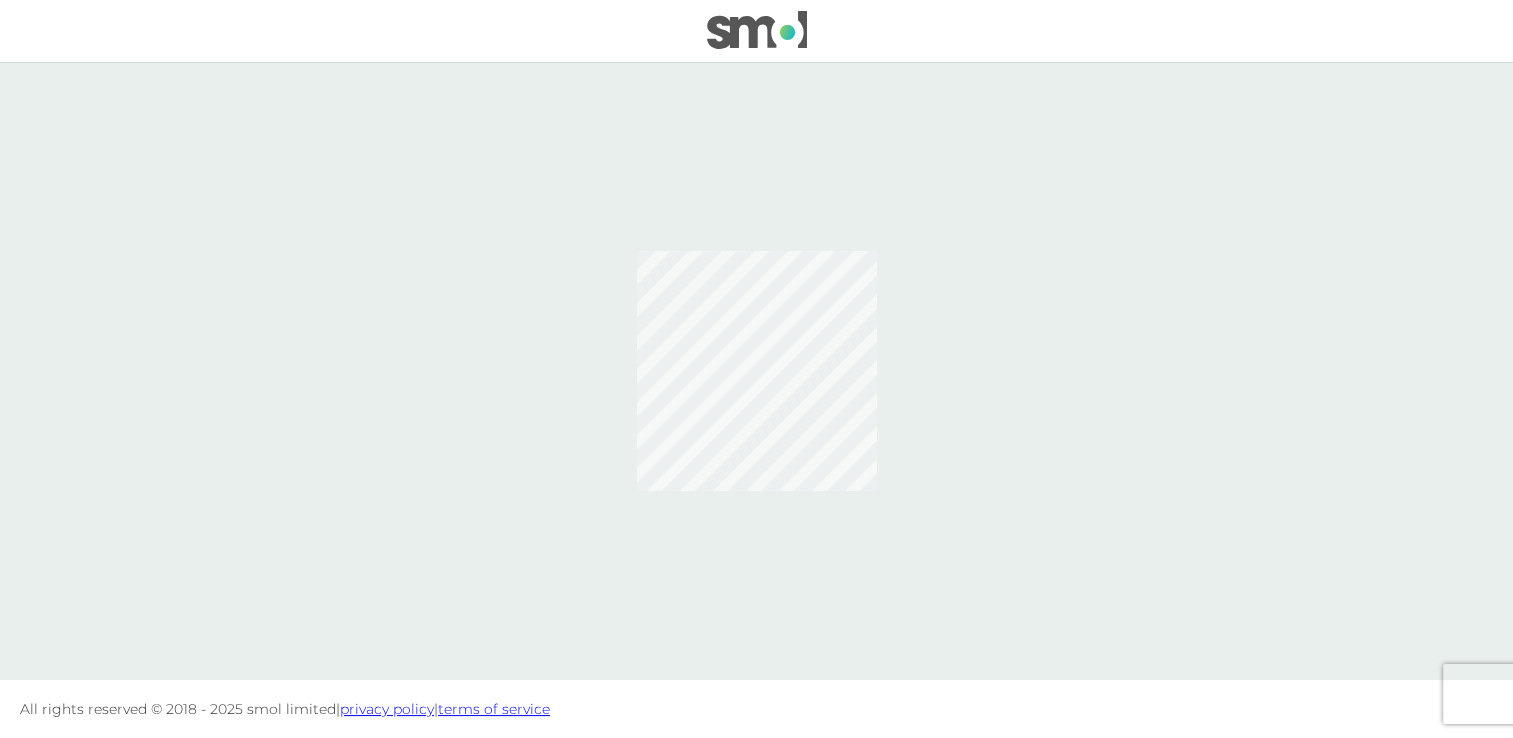 scroll, scrollTop: 0, scrollLeft: 0, axis: both 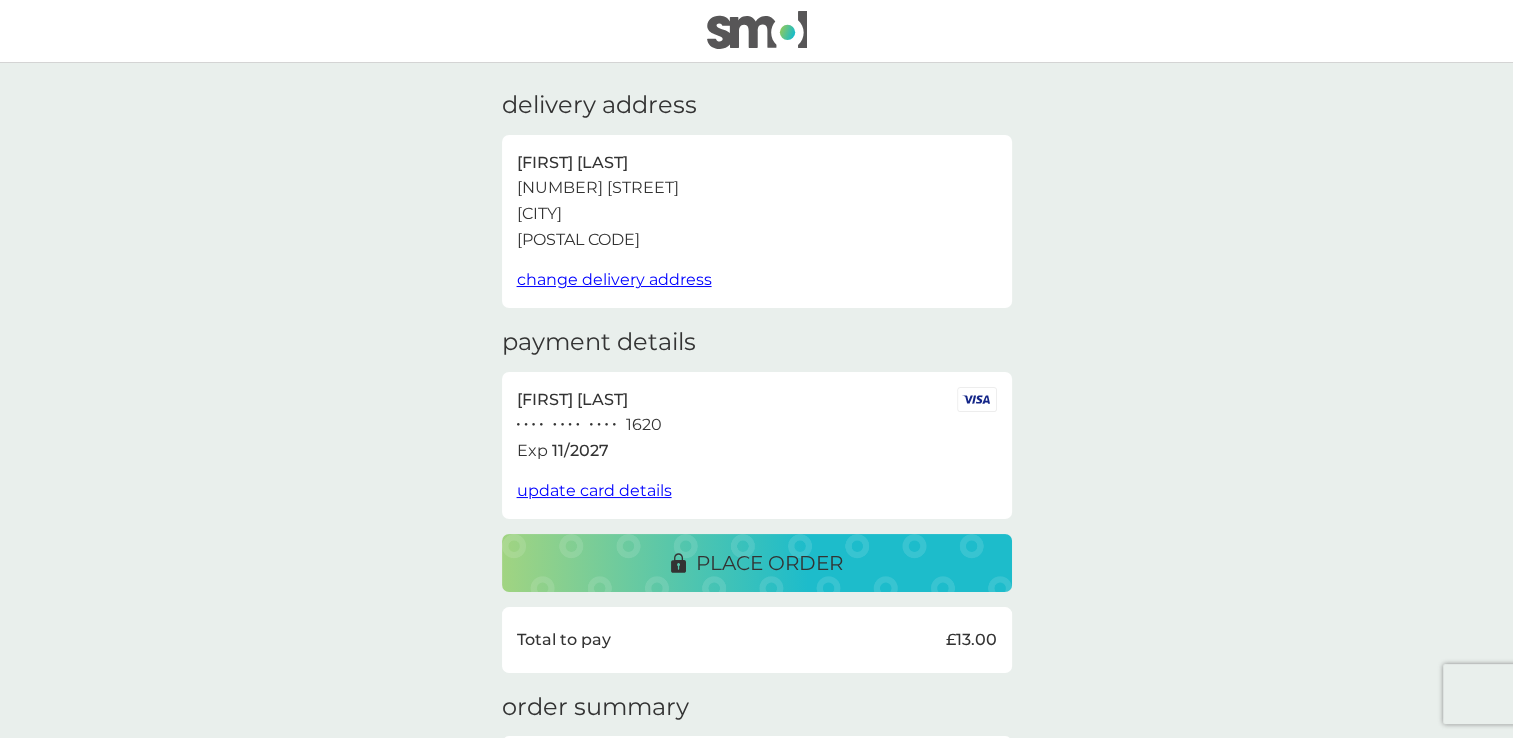 click on "place order" at bounding box center (769, 563) 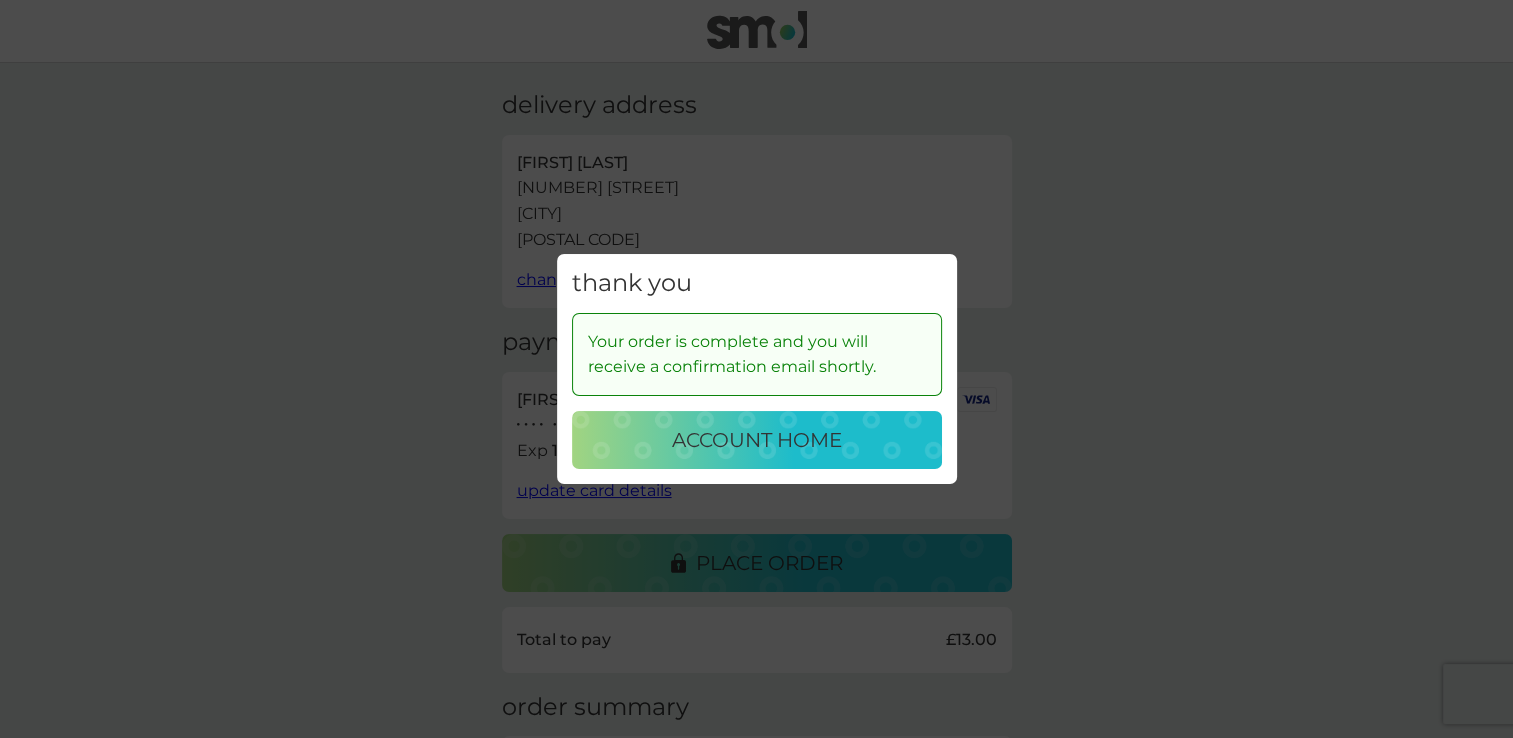 click on "account home" at bounding box center (757, 440) 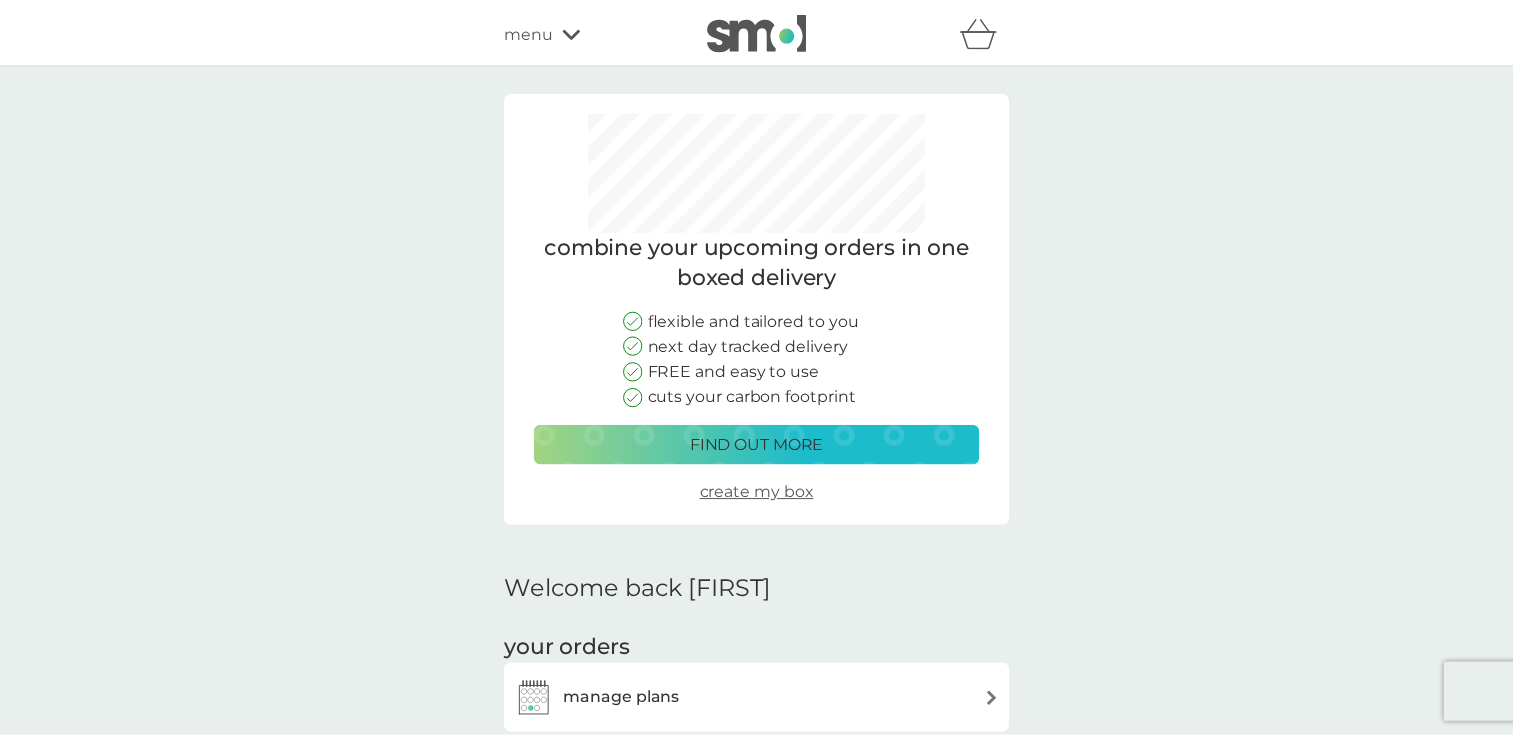 scroll, scrollTop: 364, scrollLeft: 0, axis: vertical 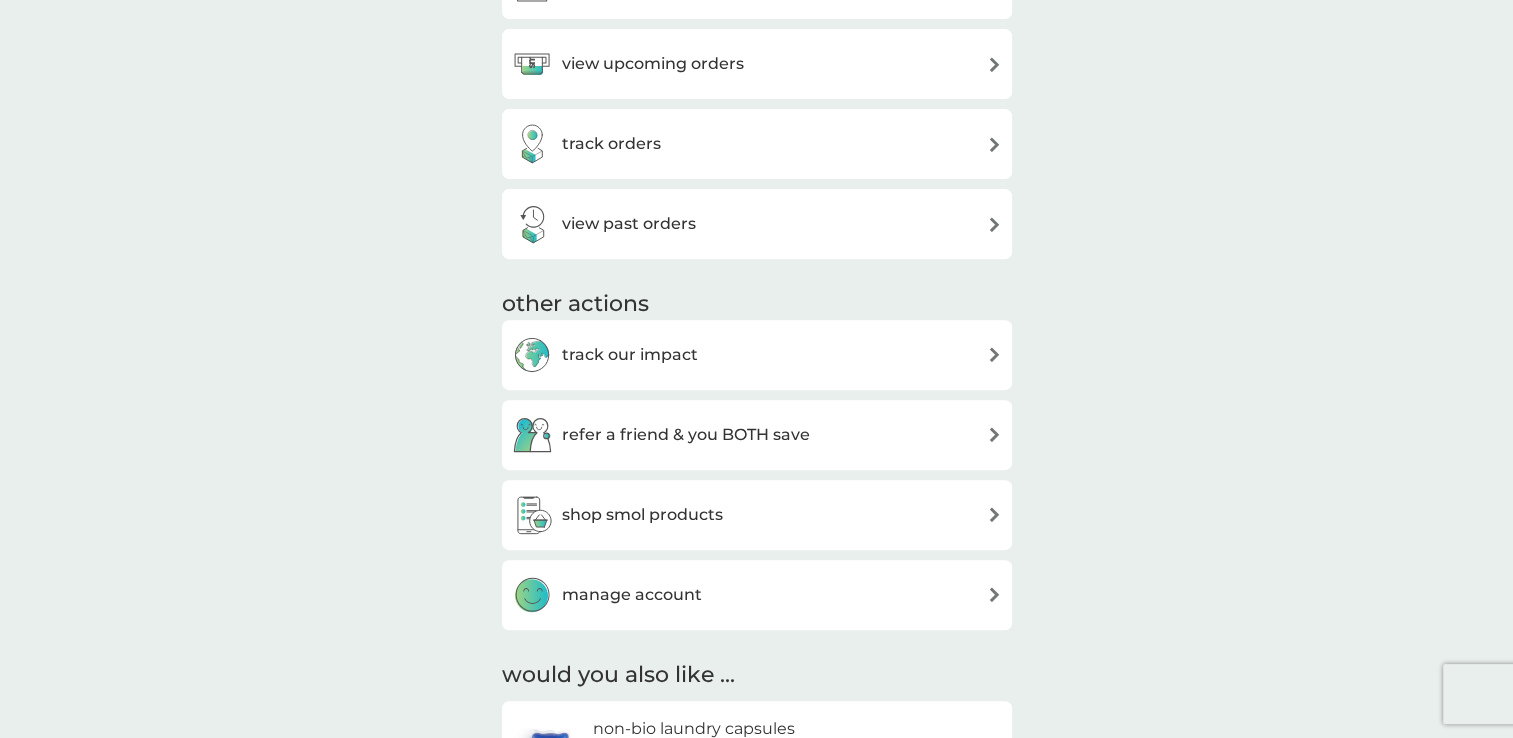 click on "shop smol products" at bounding box center [757, 515] 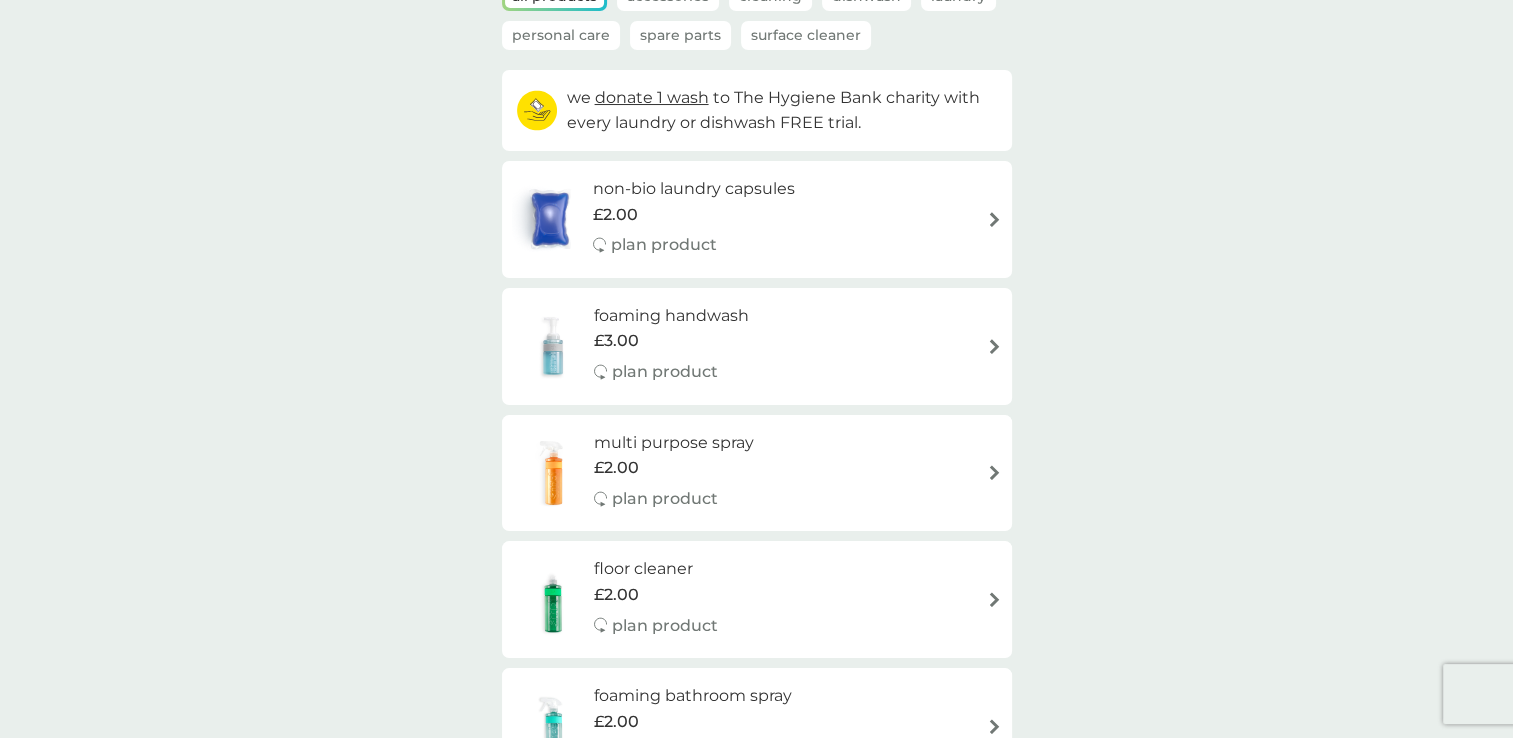 scroll, scrollTop: 0, scrollLeft: 0, axis: both 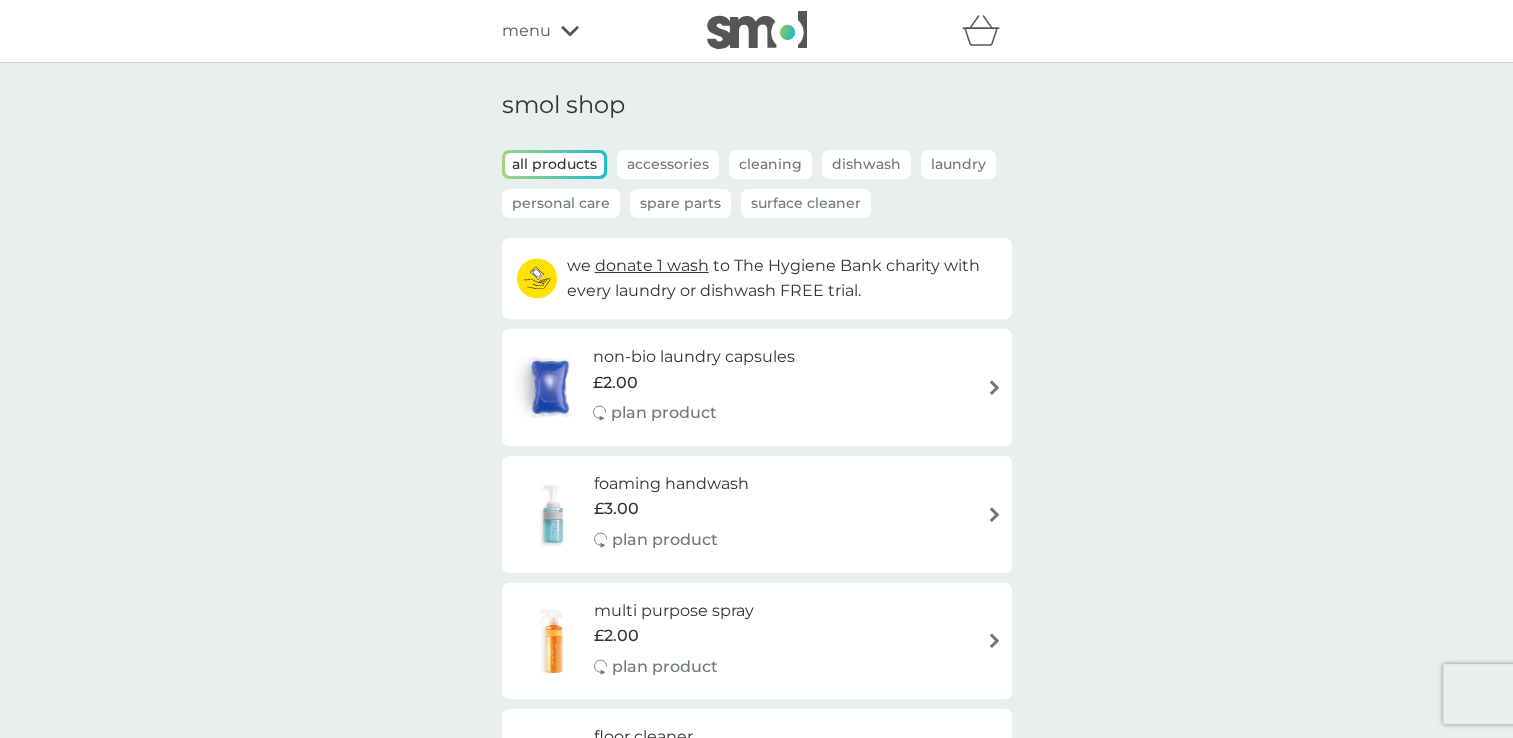 click 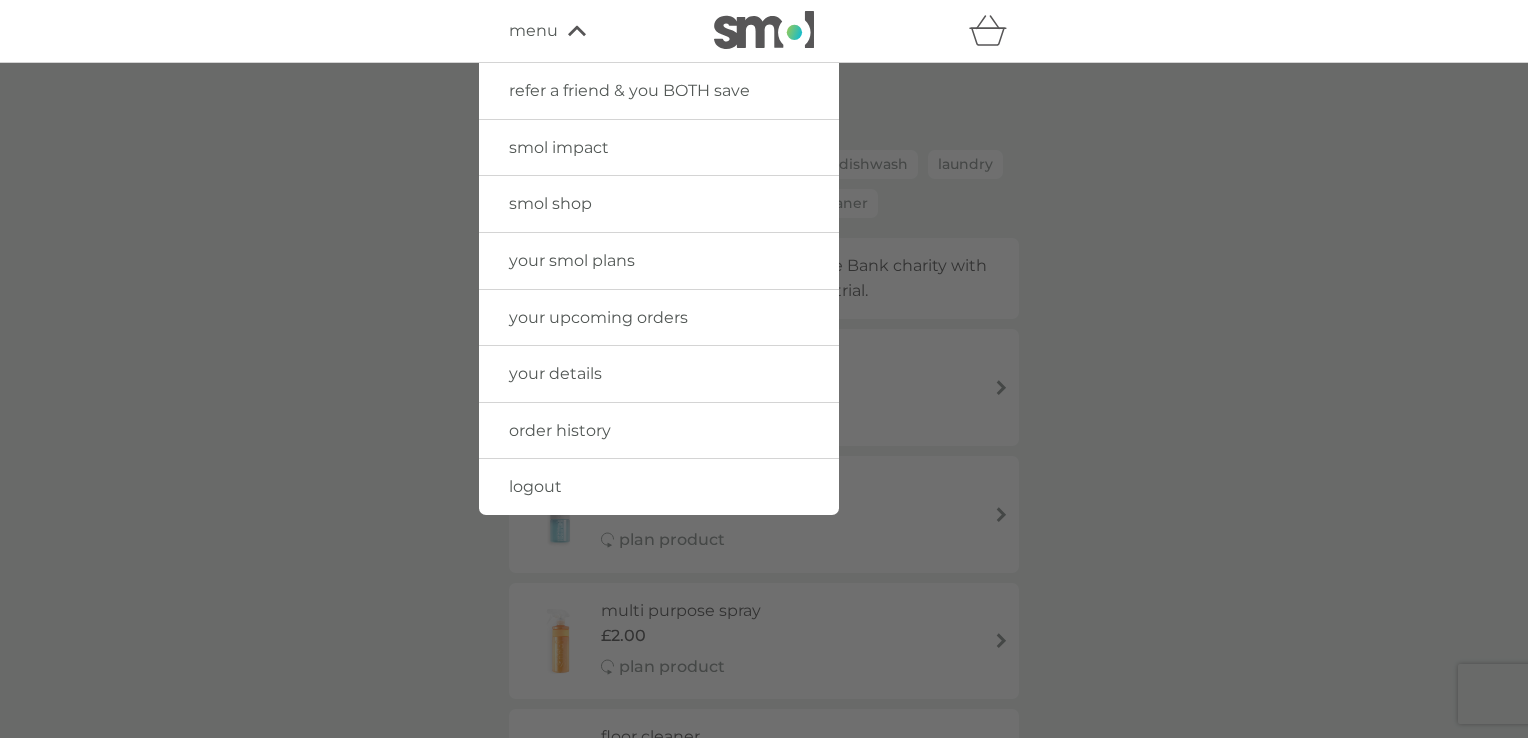 click on "smol shop" at bounding box center [550, 203] 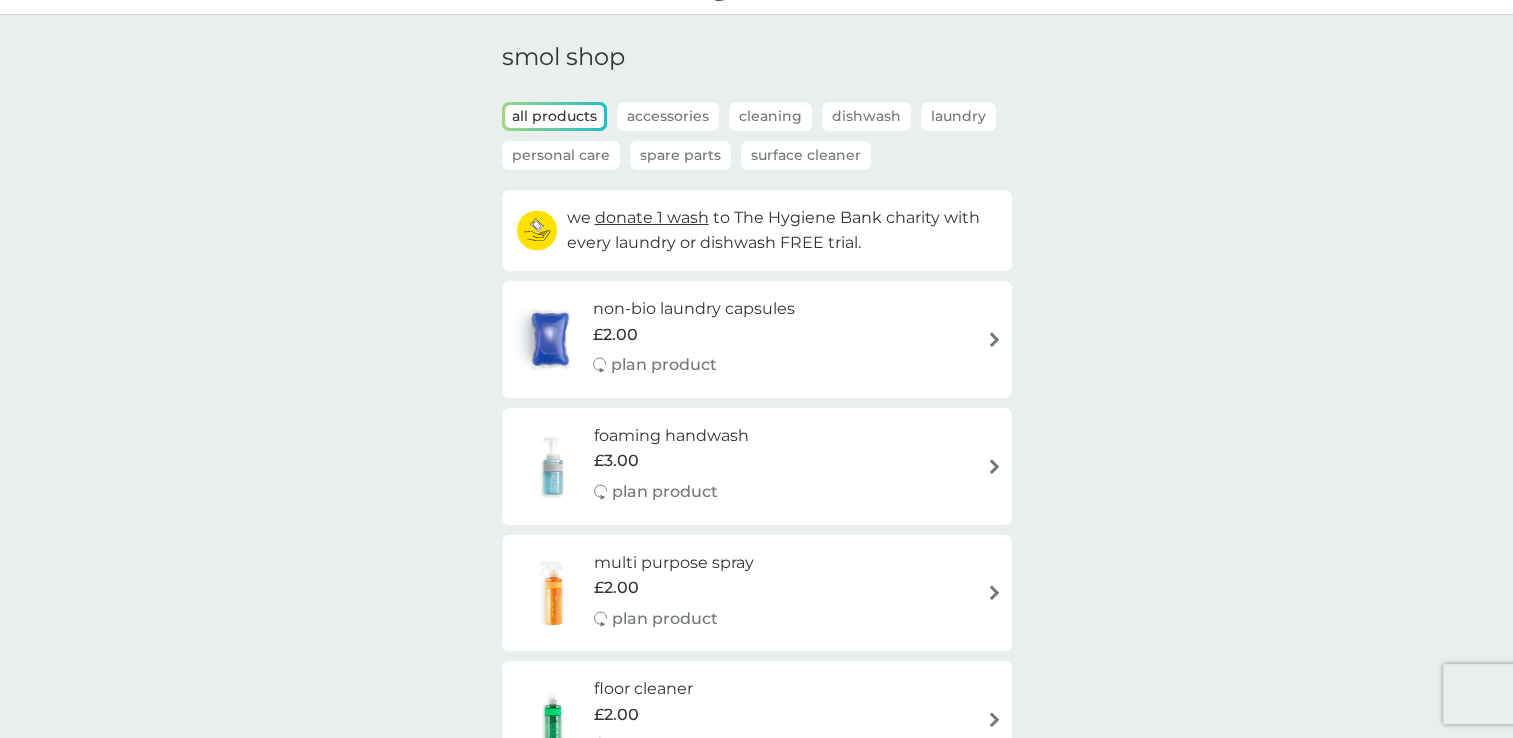 scroll, scrollTop: 49, scrollLeft: 0, axis: vertical 